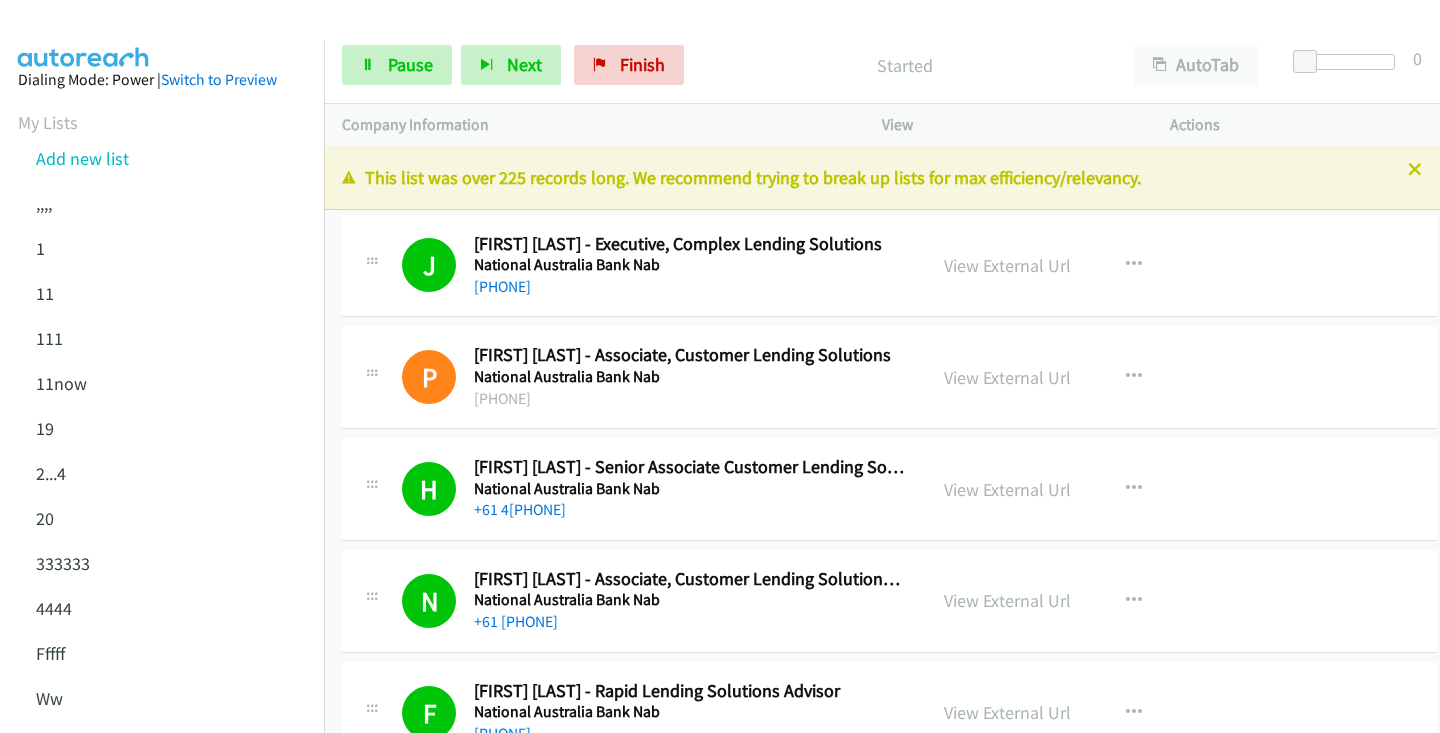 scroll, scrollTop: 0, scrollLeft: 0, axis: both 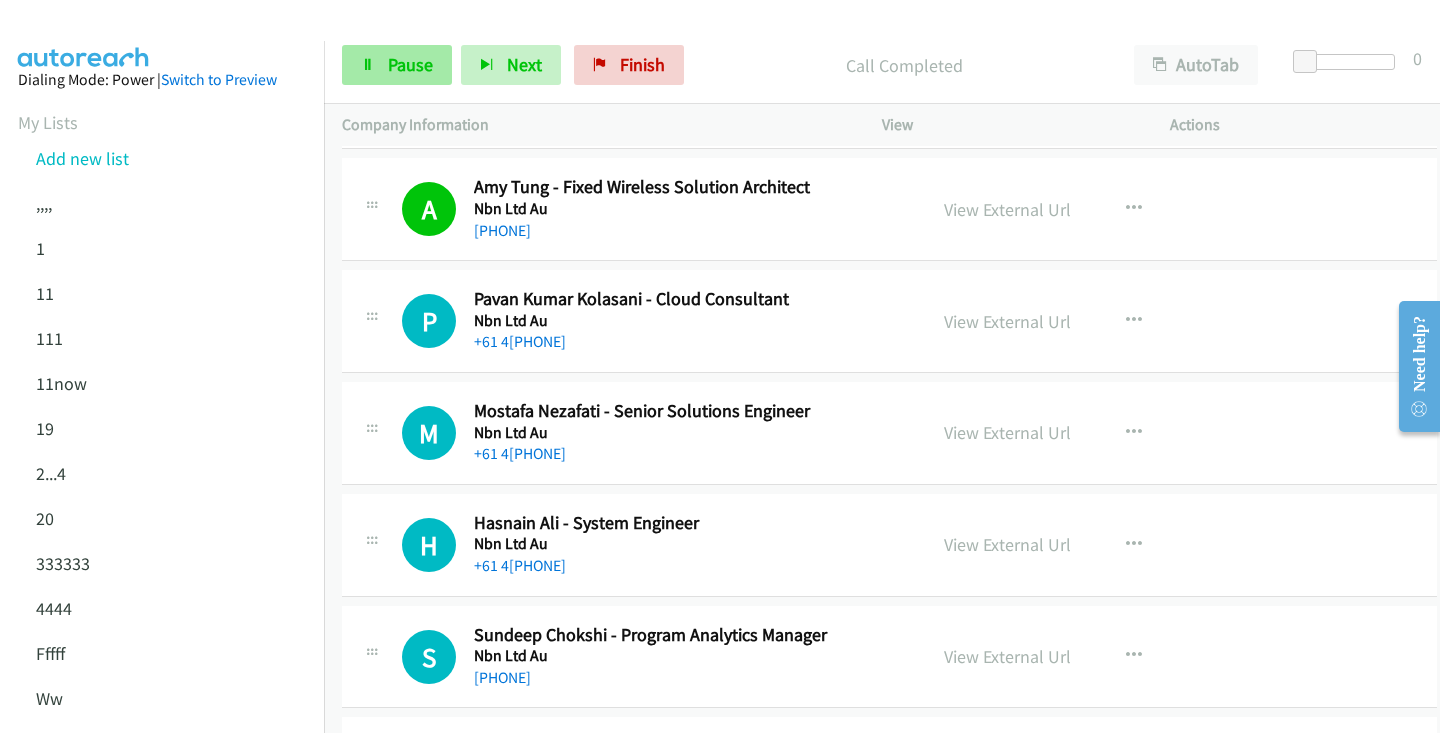 click on "Pause" at bounding box center (410, 64) 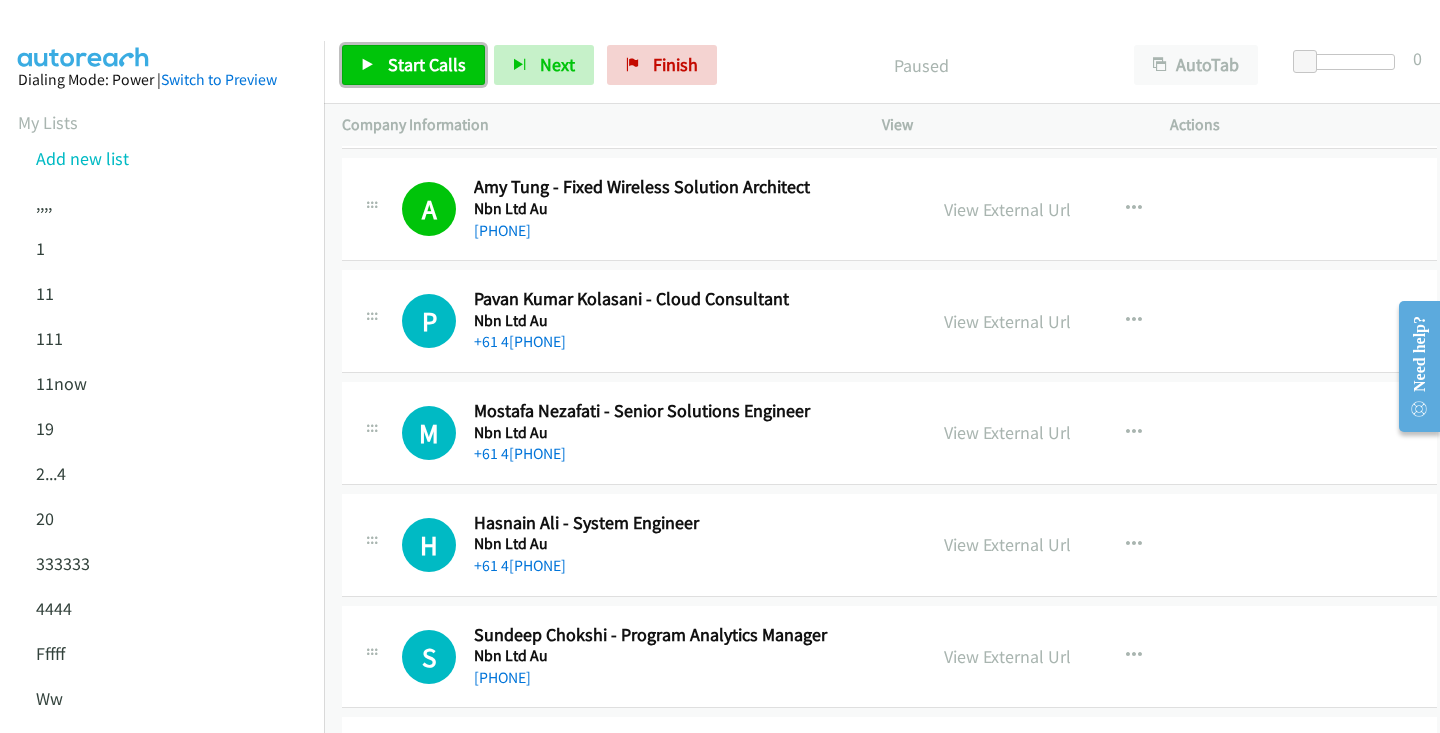 click on "Start Calls" at bounding box center [413, 65] 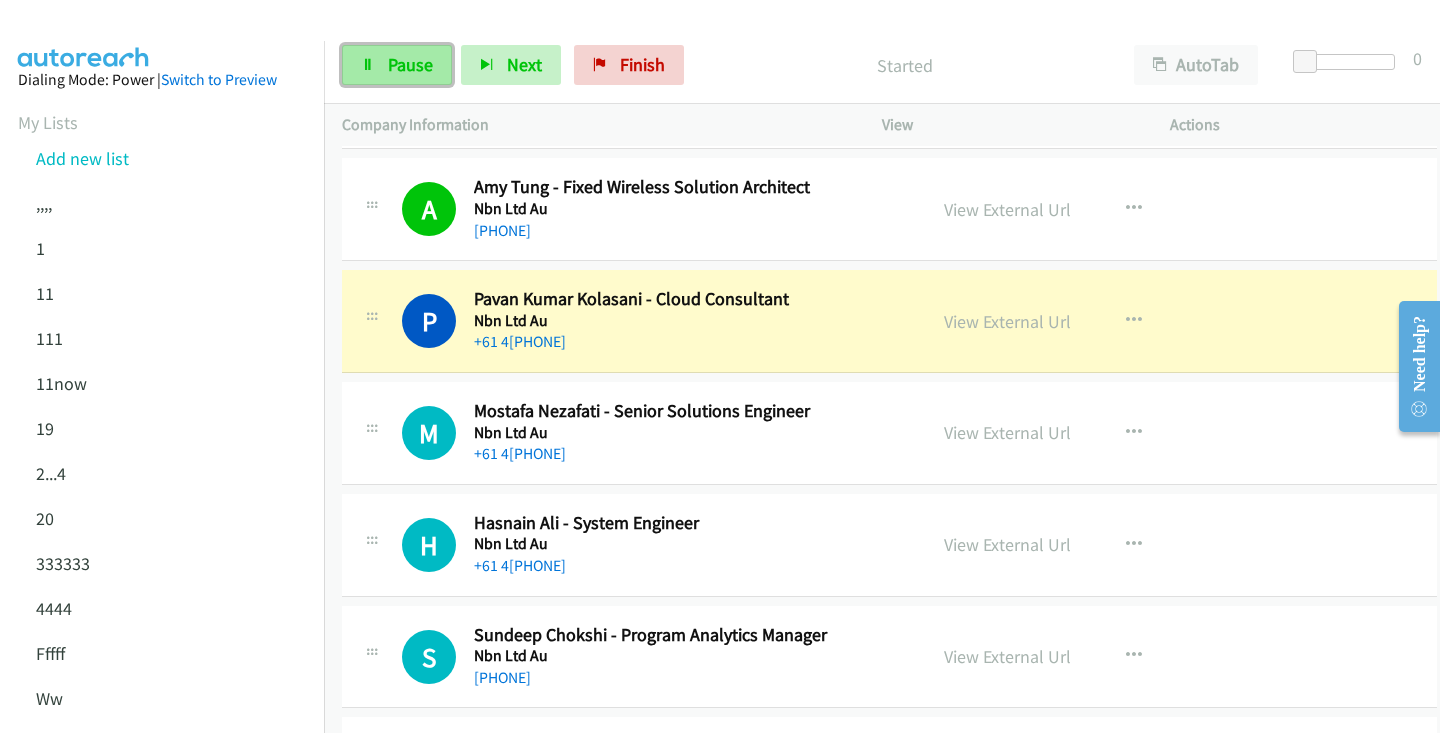 click on "Pause" at bounding box center (410, 64) 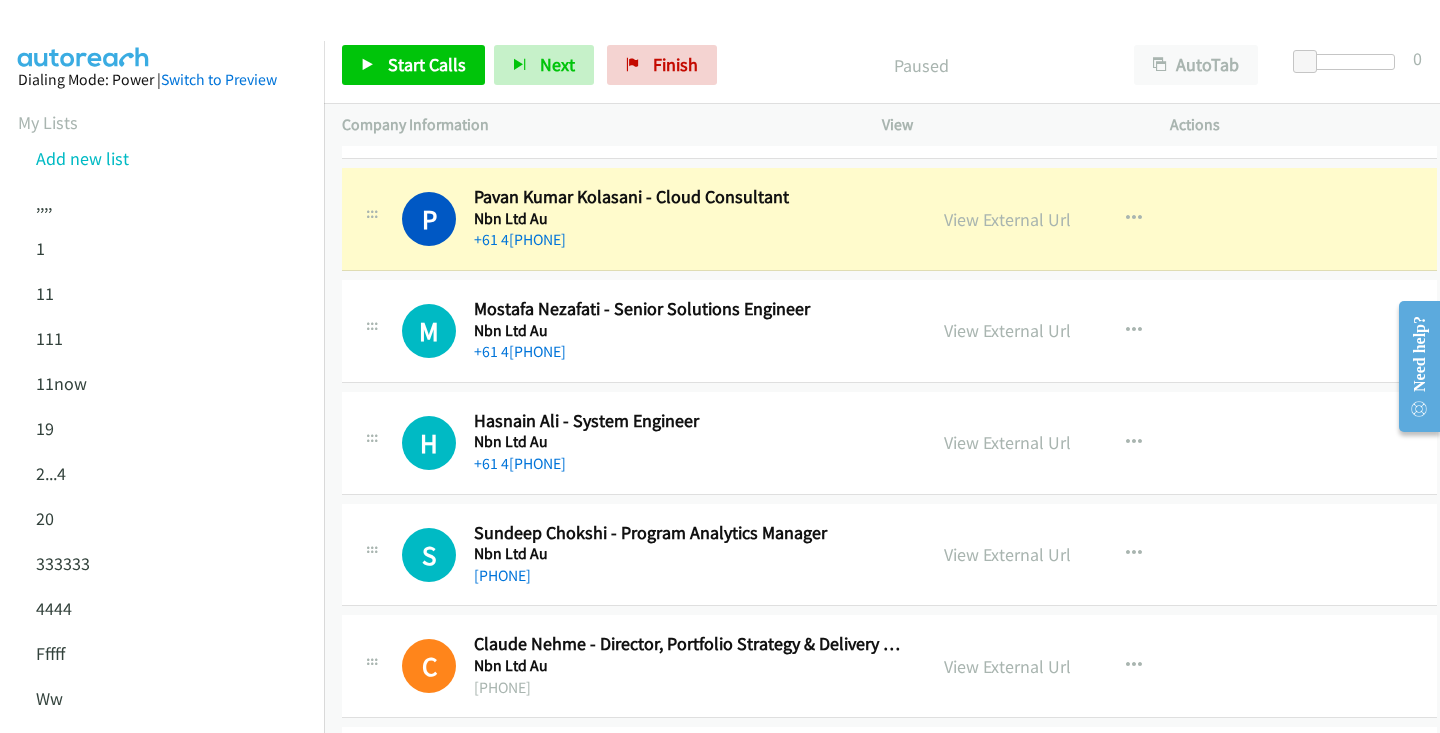 scroll, scrollTop: 16936, scrollLeft: 0, axis: vertical 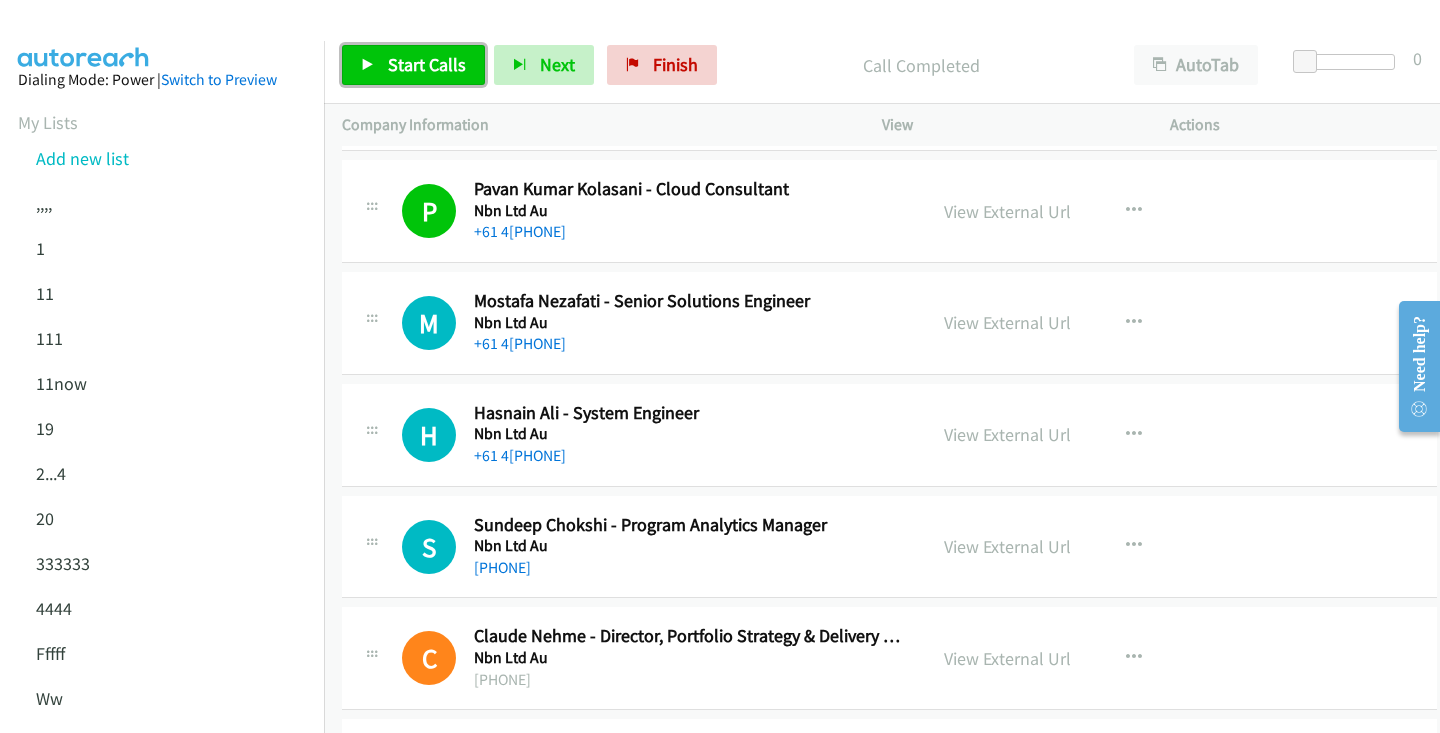 click on "Start Calls" at bounding box center (427, 64) 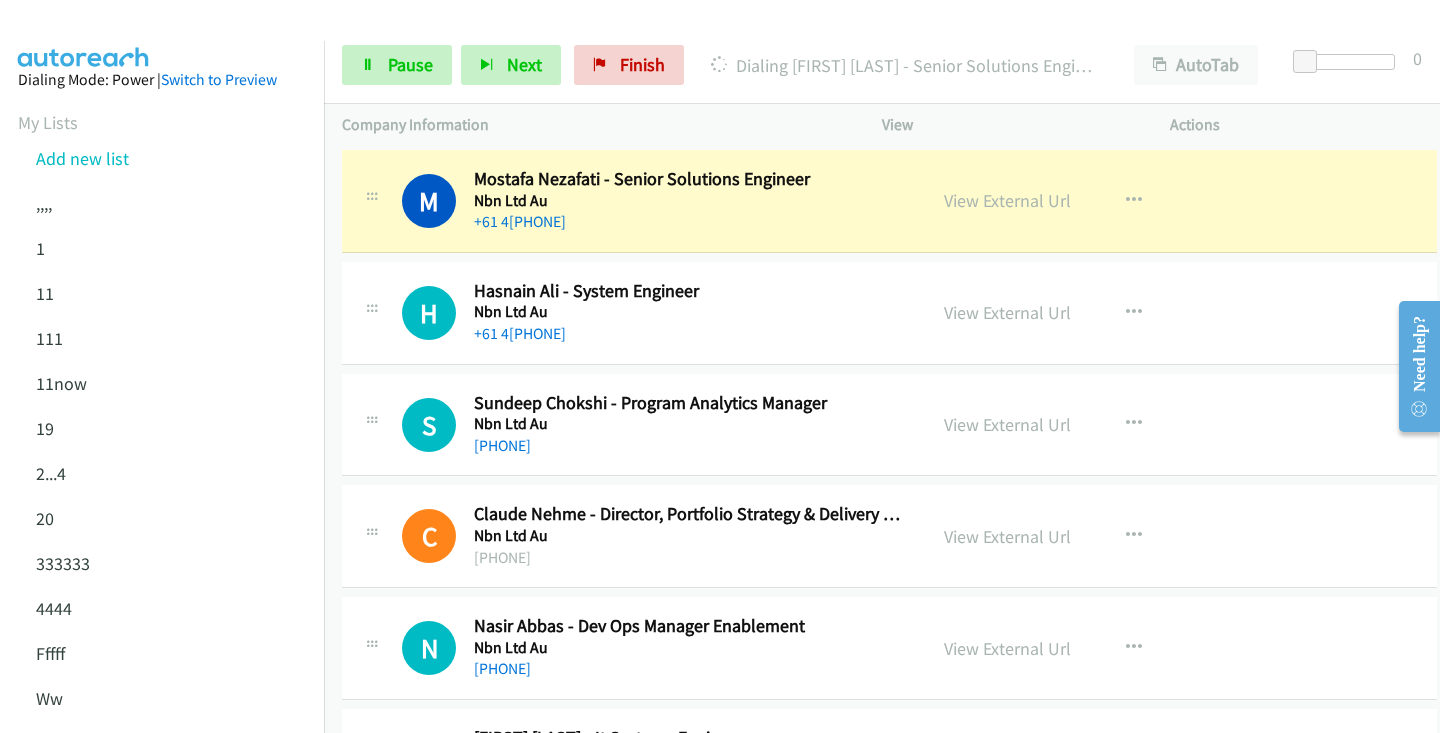 scroll, scrollTop: 17062, scrollLeft: 0, axis: vertical 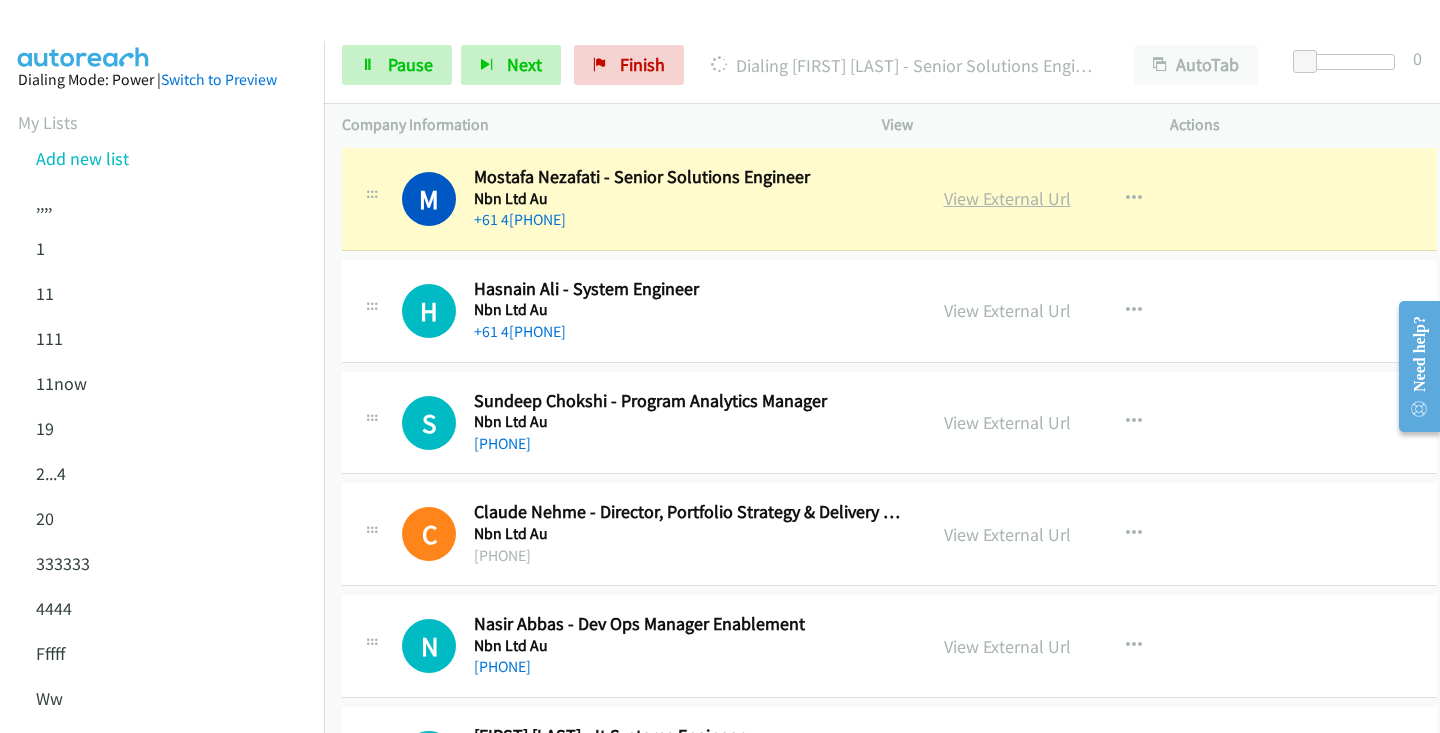 click on "View External Url" at bounding box center (1007, 198) 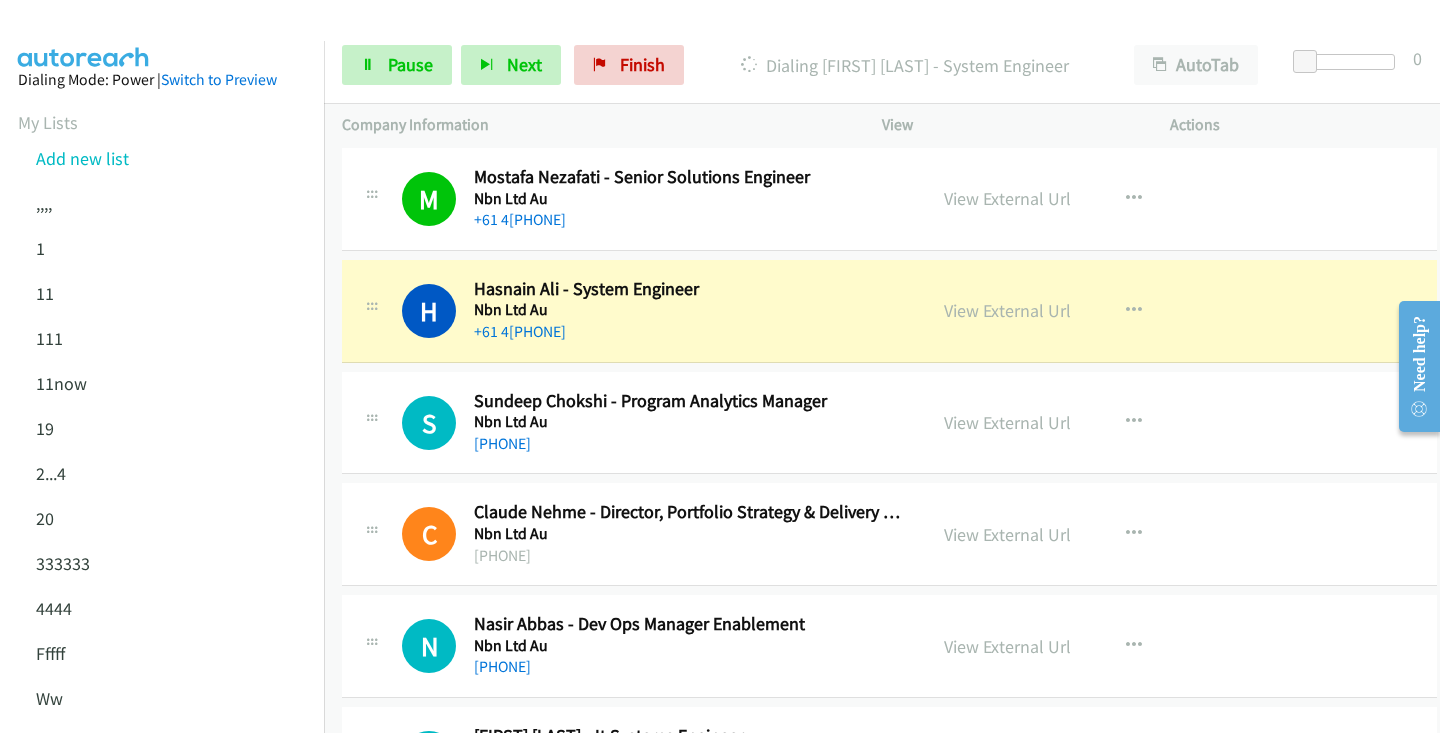 click on "Start Calls
Pause
Next
Finish
Dialing [FIRST] [LAST] - System Engineer
AutoTab
AutoTab
0" at bounding box center (882, 65) 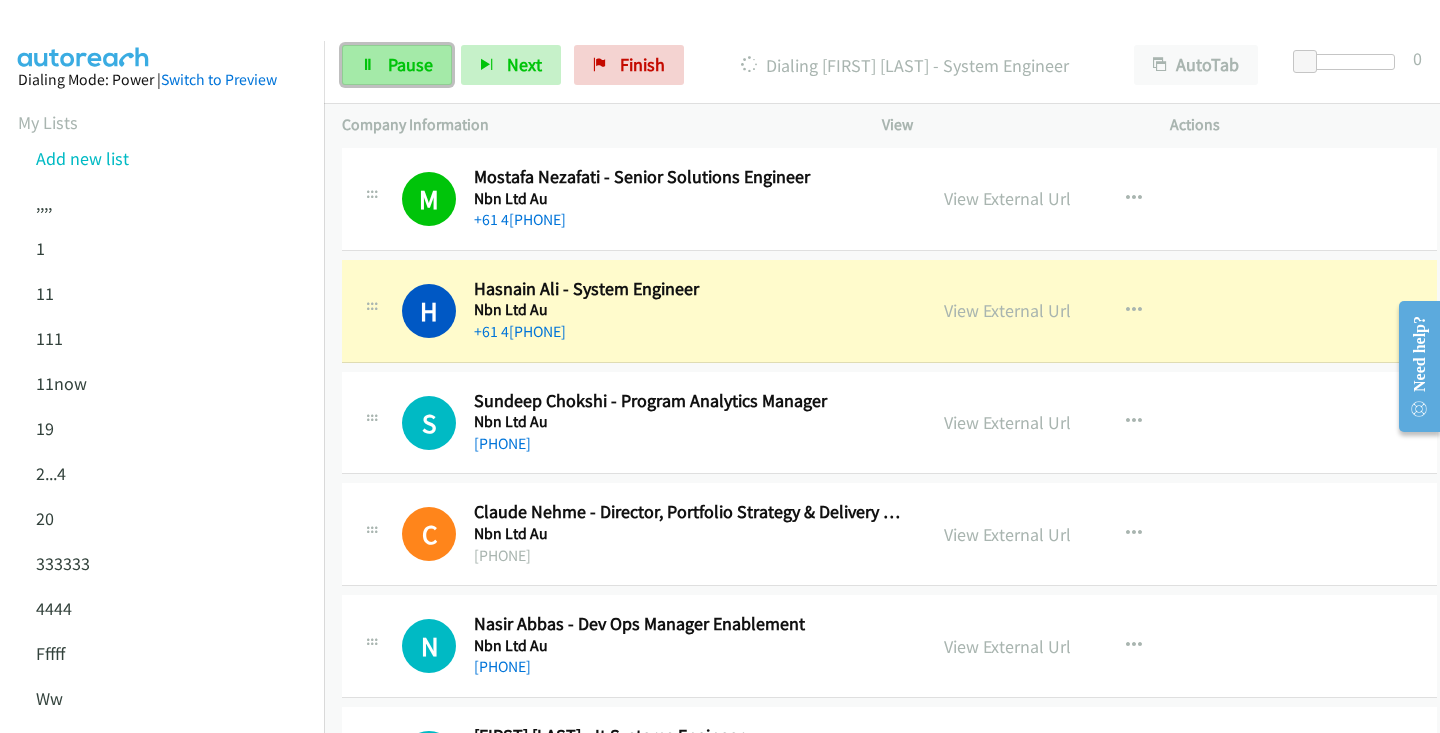 click on "Pause" at bounding box center (410, 64) 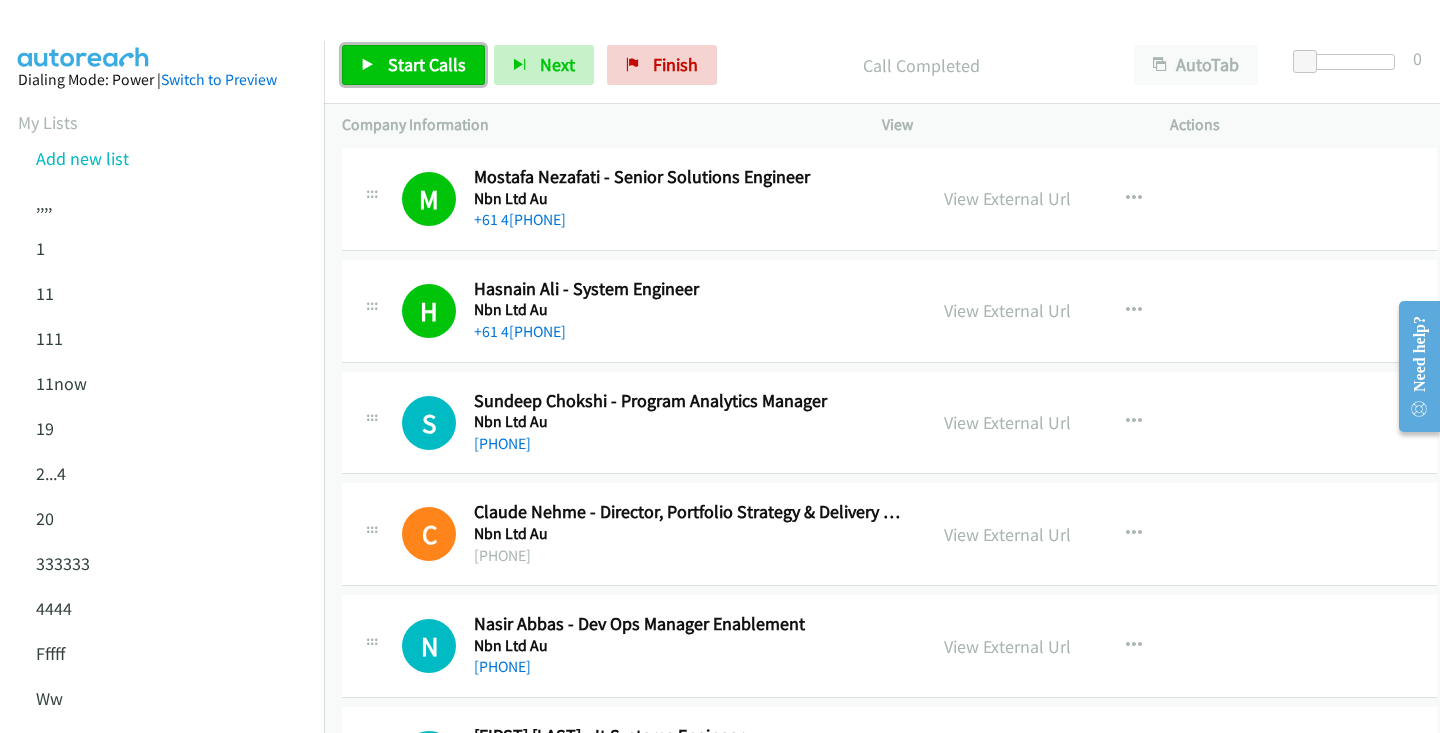 click on "Start Calls" at bounding box center [427, 64] 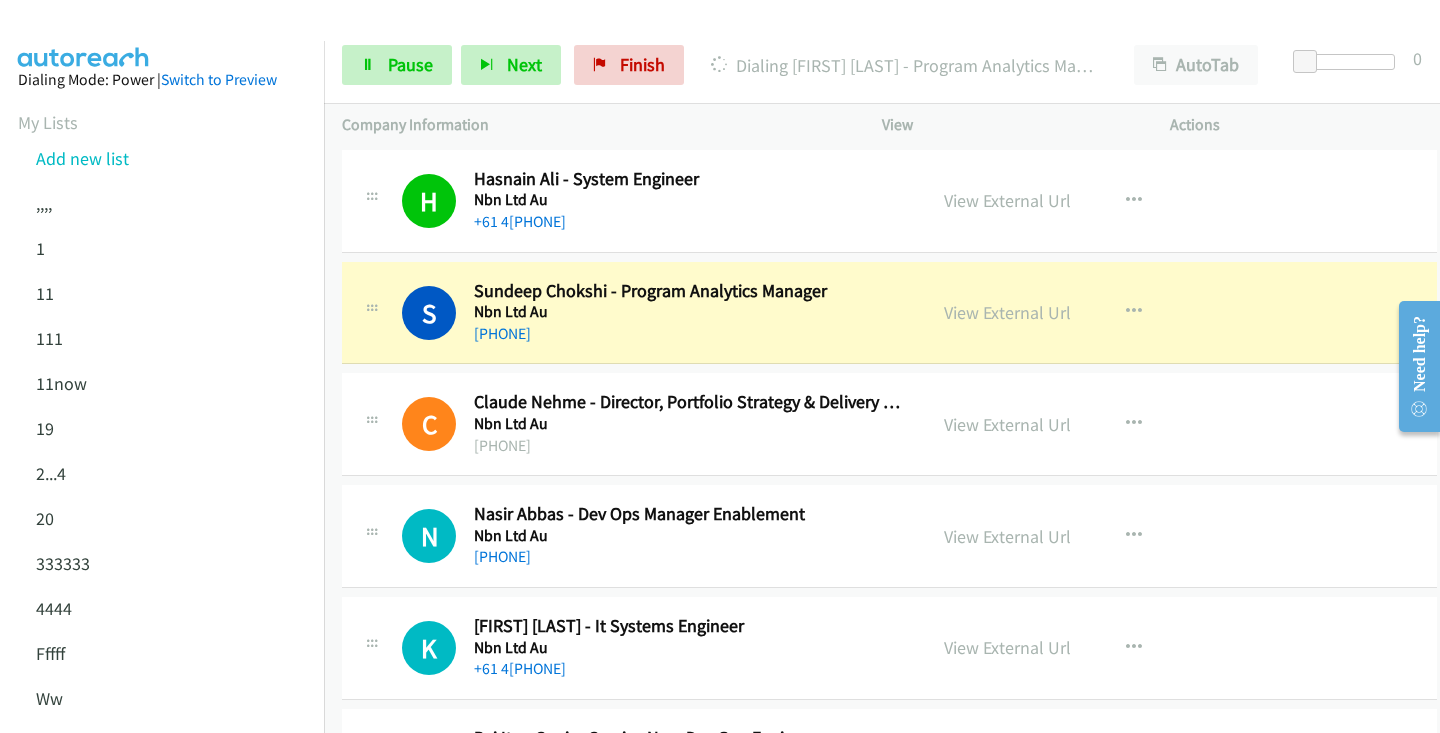 scroll, scrollTop: 17229, scrollLeft: 0, axis: vertical 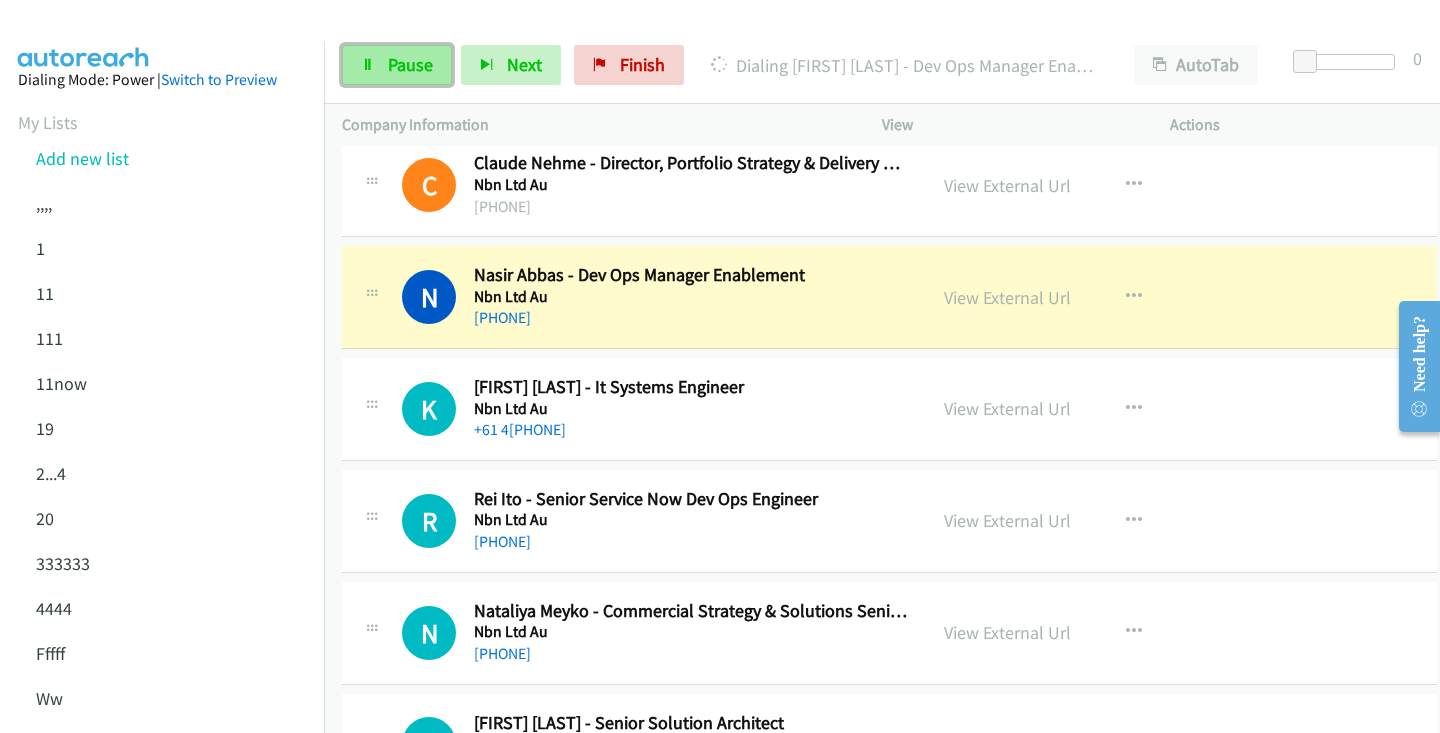 click on "Pause" at bounding box center [410, 64] 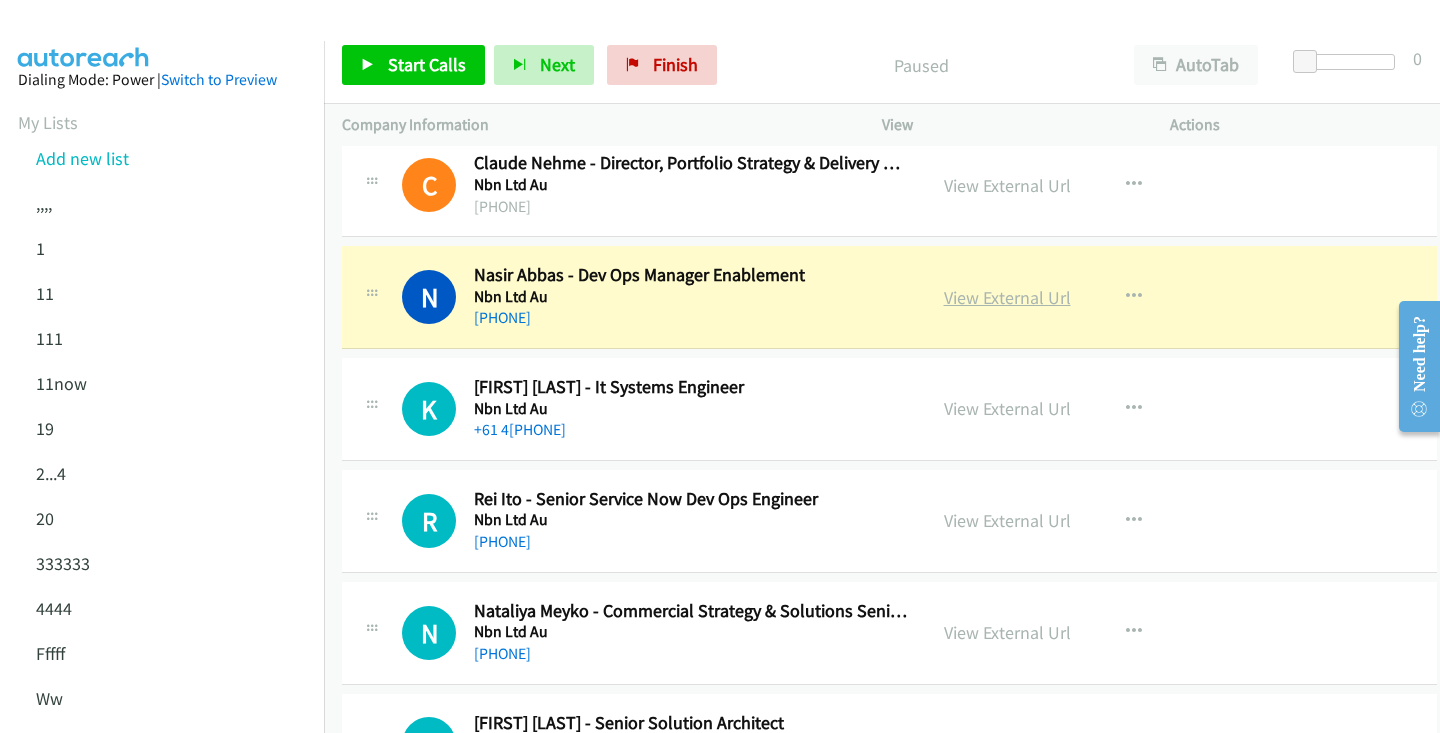 click on "View External Url" at bounding box center (1007, 297) 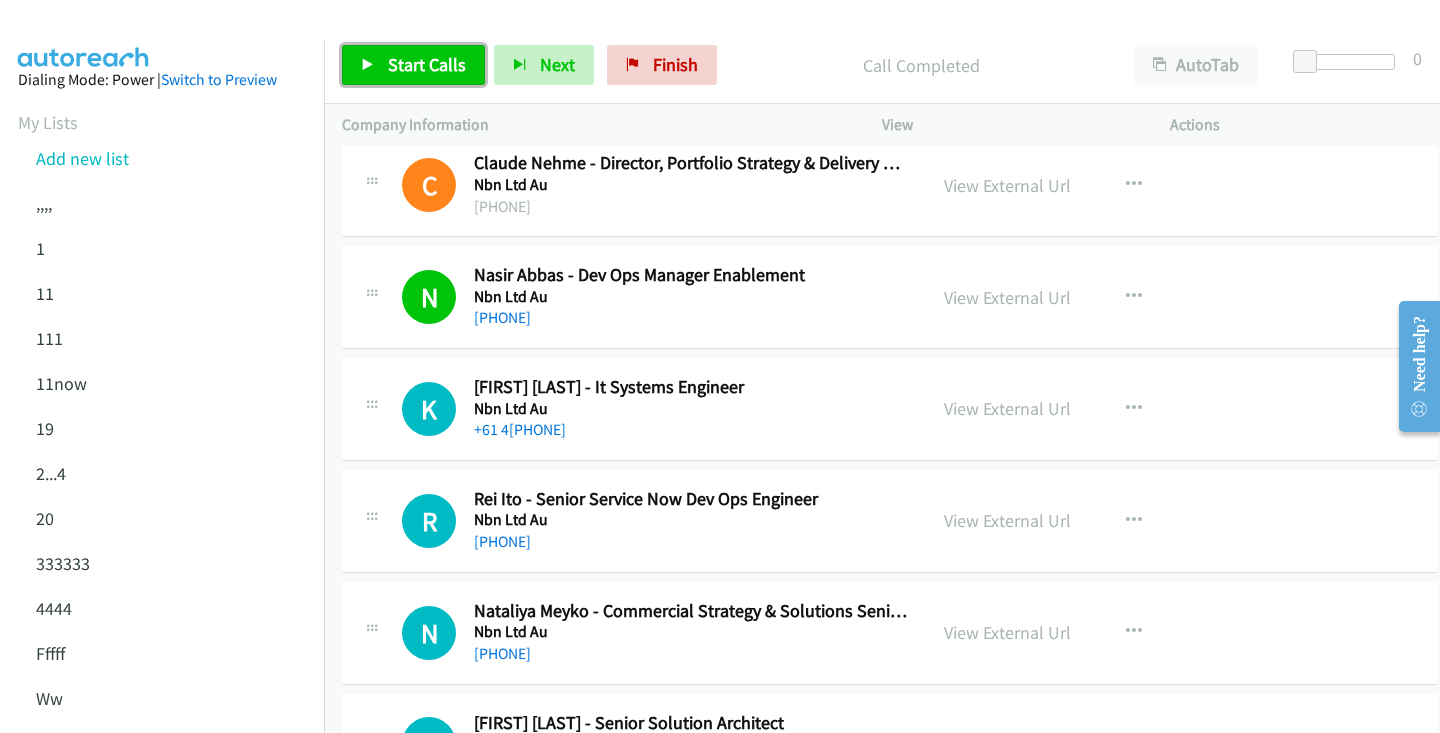 click on "Start Calls" at bounding box center [413, 65] 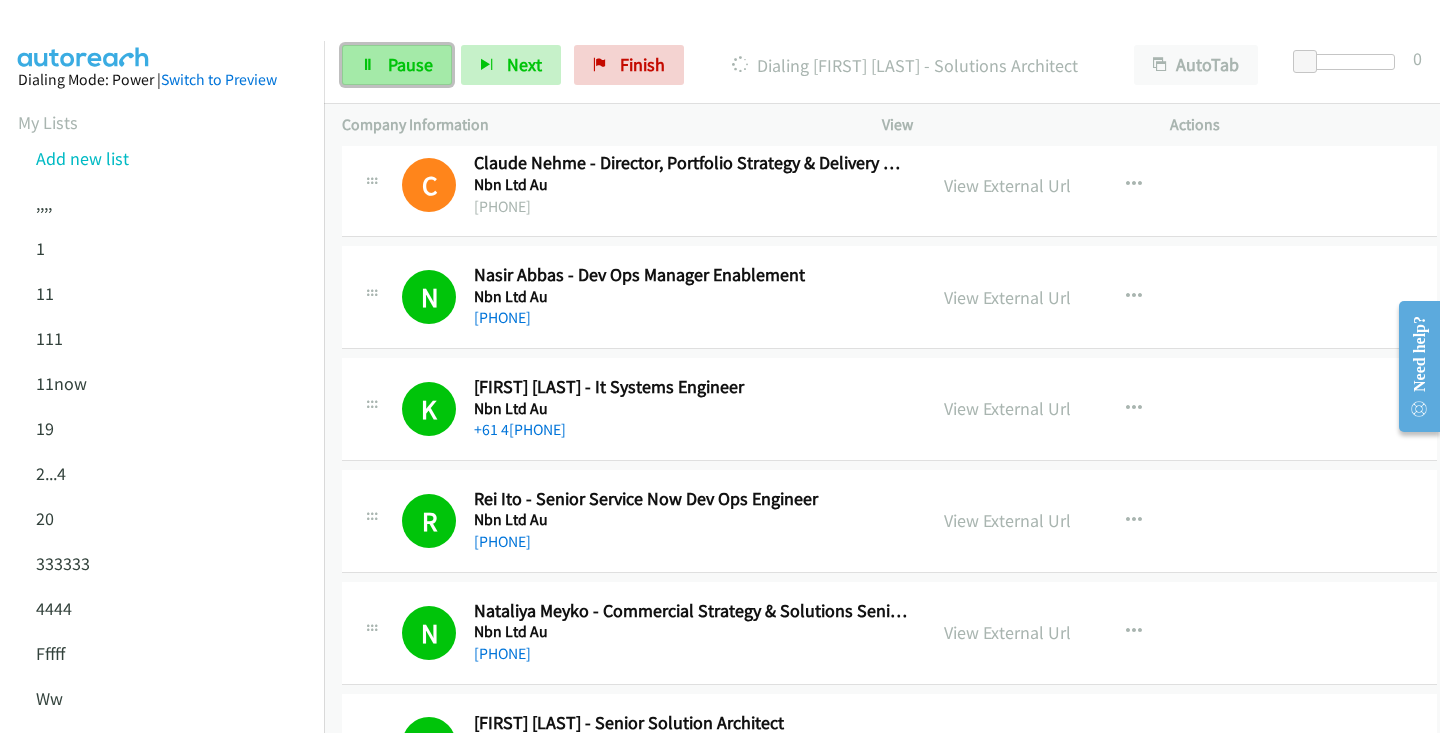 click on "Pause" at bounding box center (397, 65) 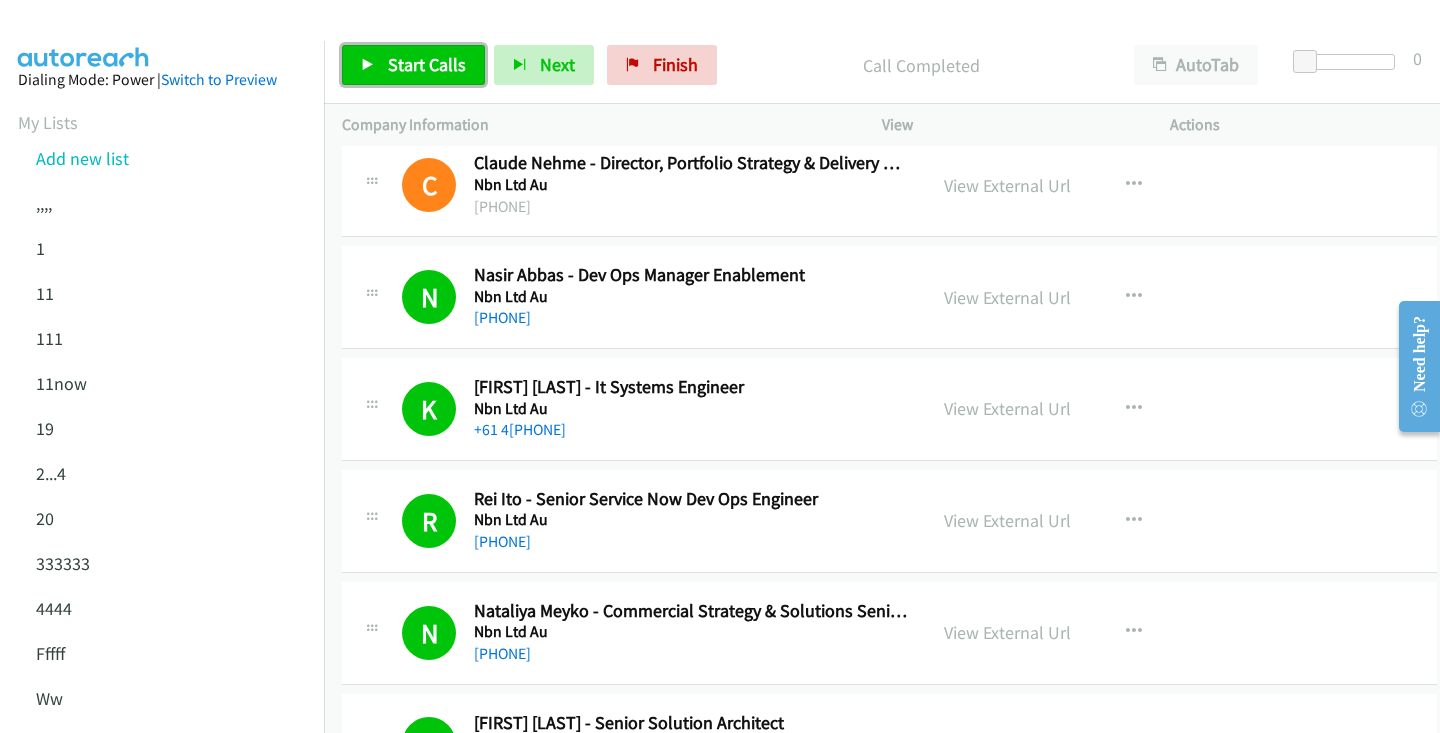 click on "Start Calls" at bounding box center (427, 64) 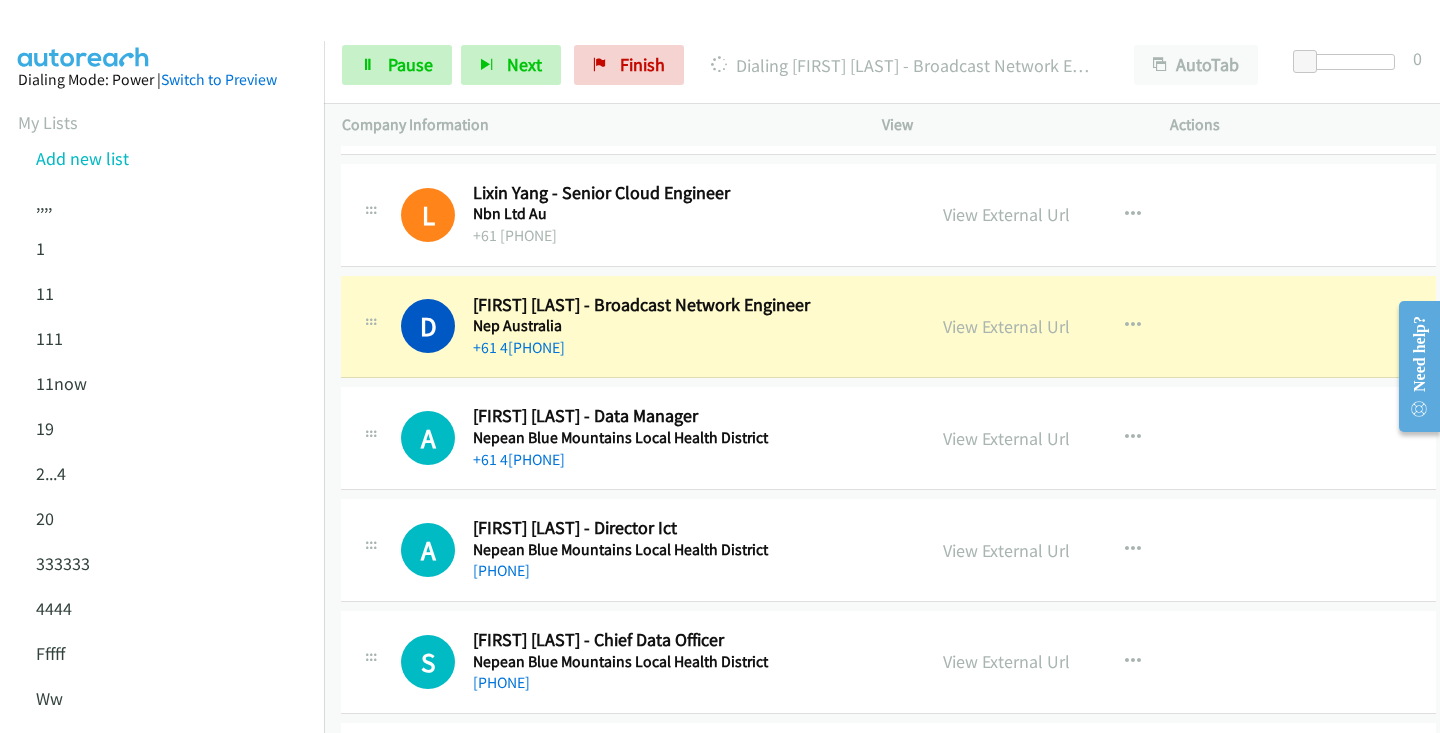 scroll, scrollTop: 18389, scrollLeft: 1, axis: both 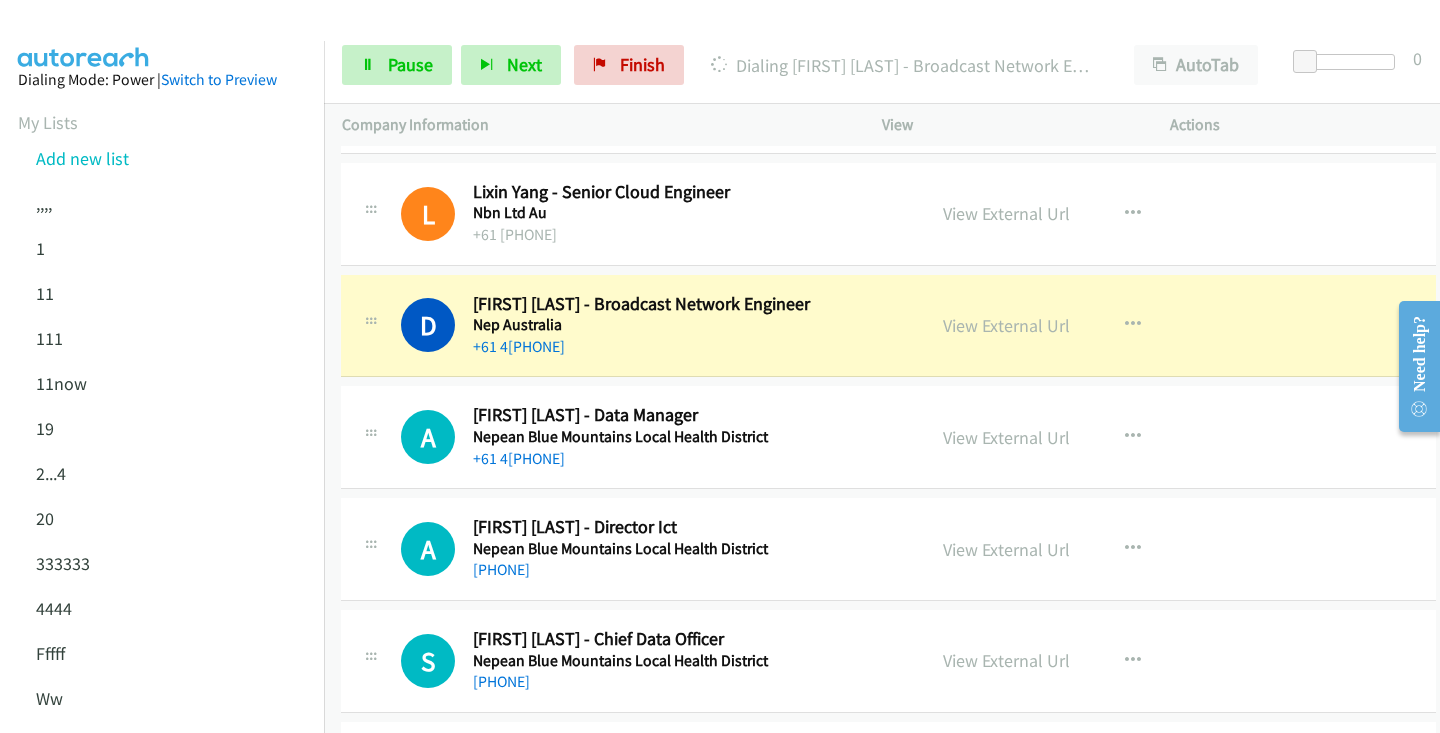 click on "View External Url
View External Url
Schedule/Manage Callback
Start Calls Here
Remove from list
Add to do not call list
Reset Call Status" at bounding box center [1080, 326] 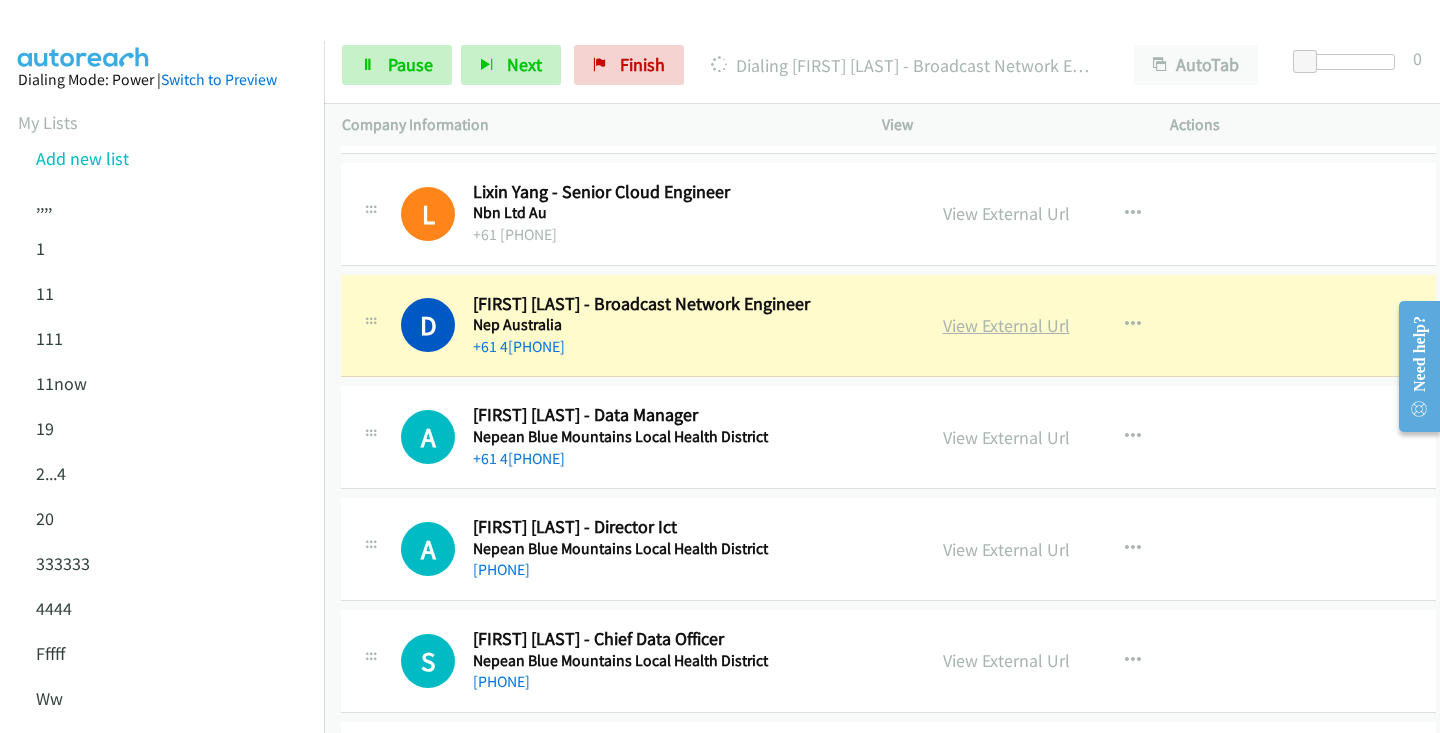 click on "View External Url" at bounding box center [1006, 325] 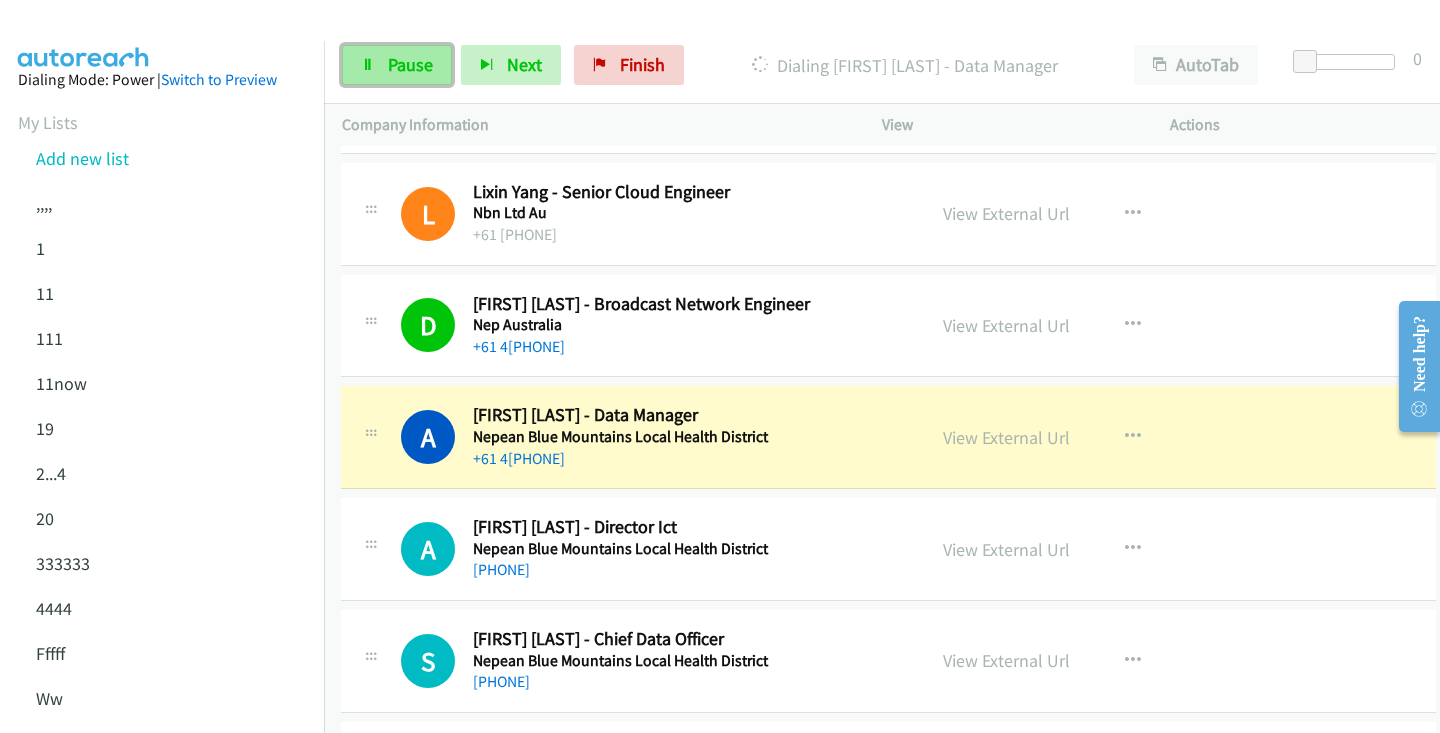 click on "Pause" at bounding box center [397, 65] 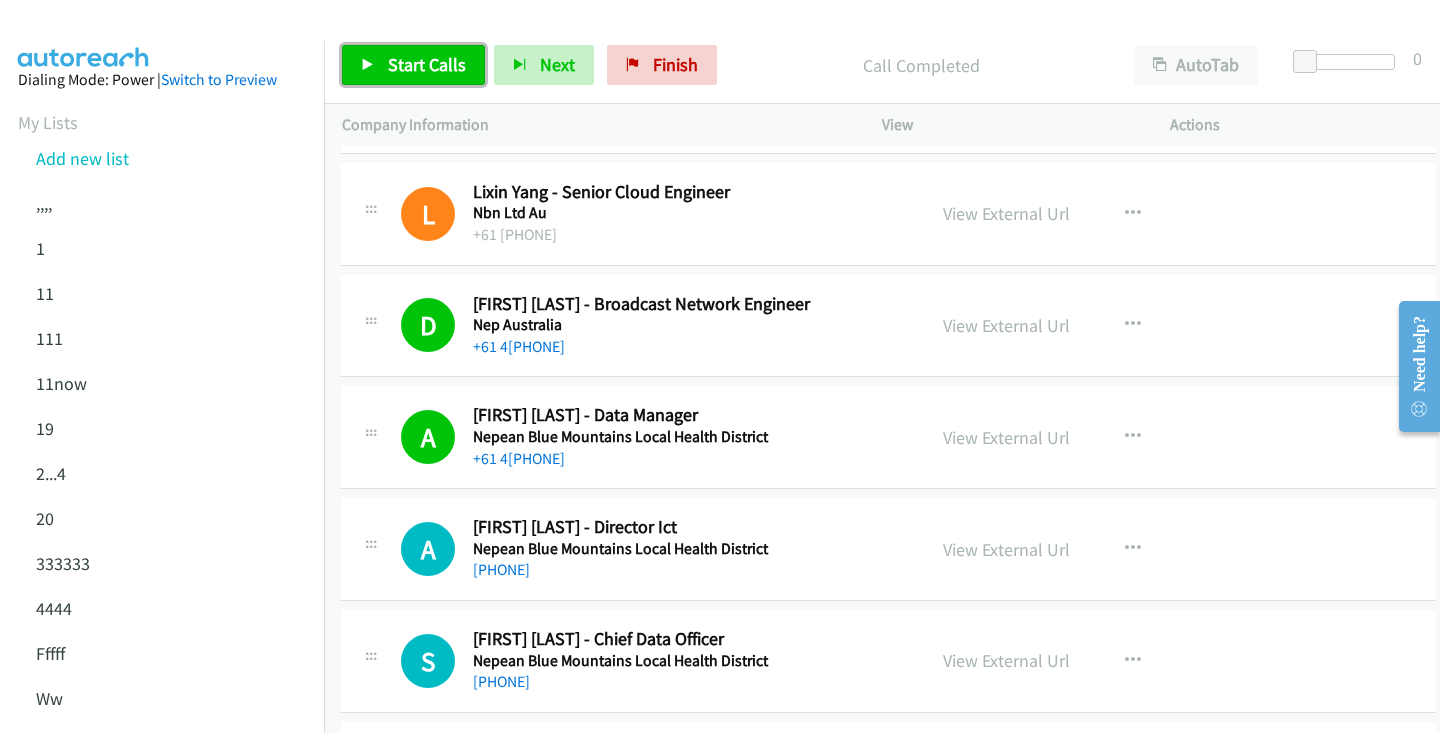 click on "Start Calls" at bounding box center (427, 64) 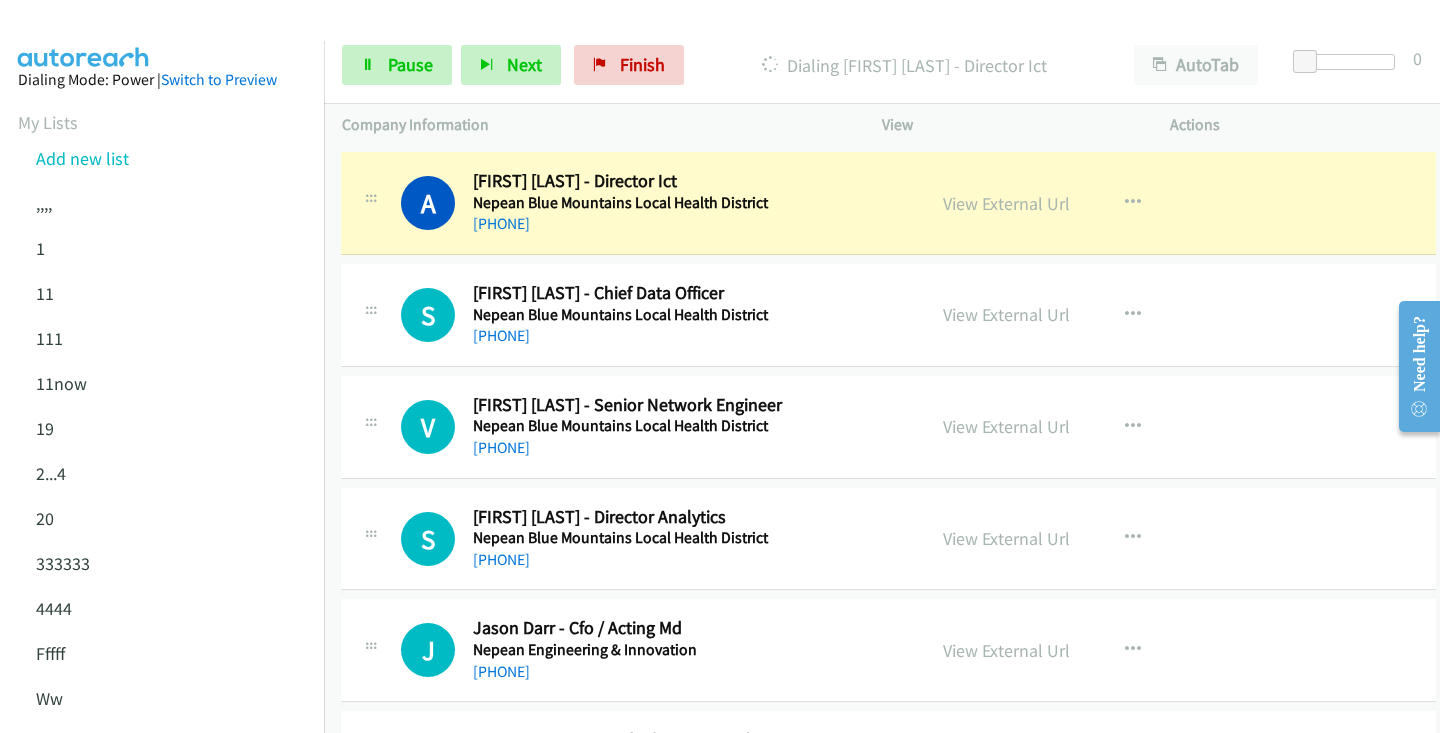 scroll, scrollTop: 18743, scrollLeft: 1, axis: both 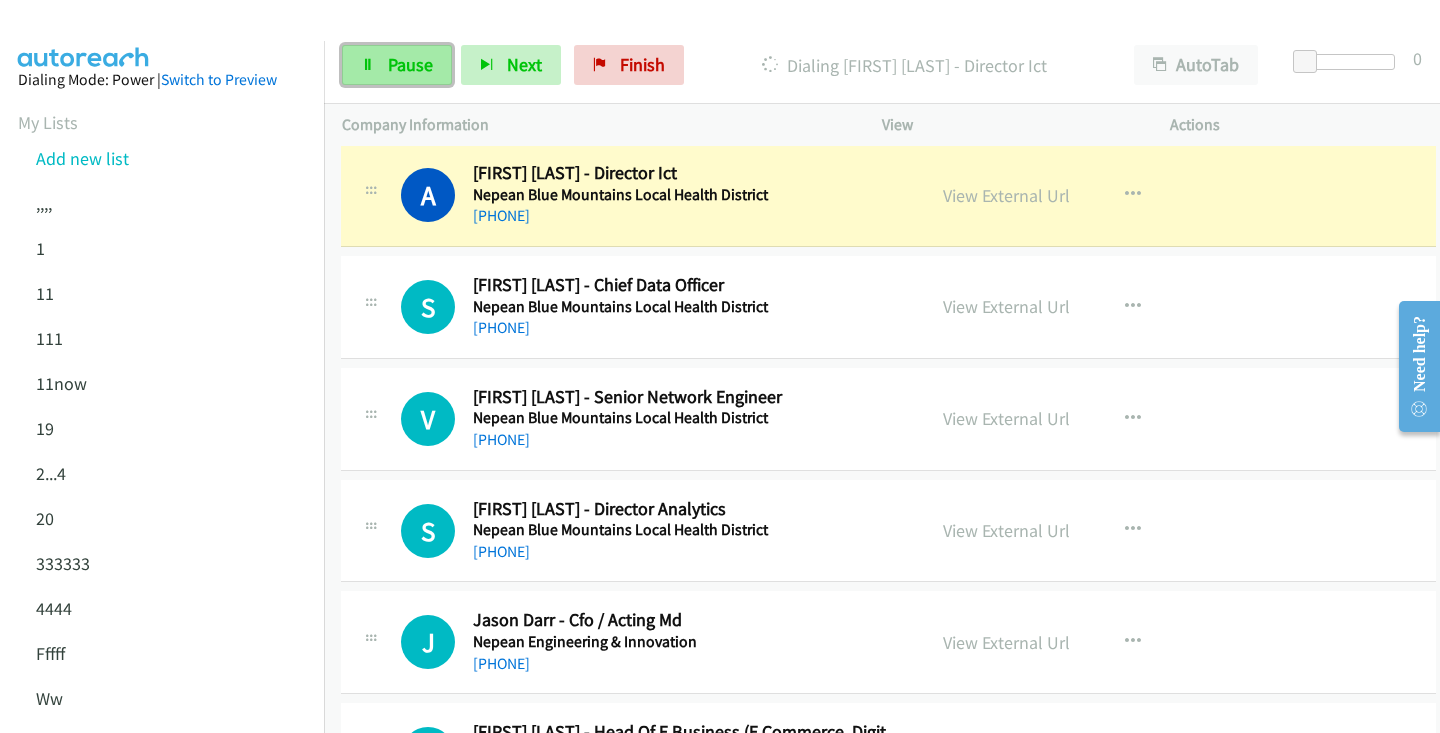 click on "Pause" at bounding box center (410, 64) 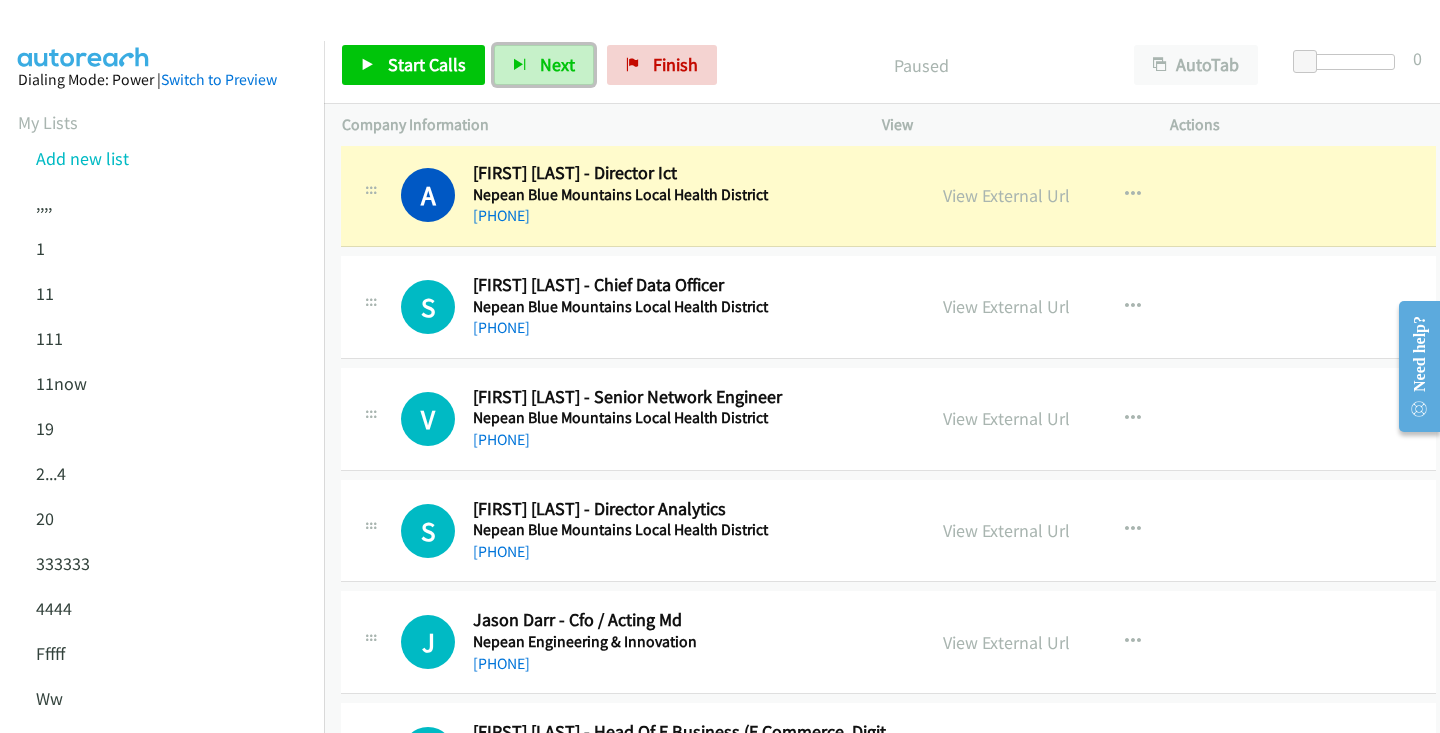 type 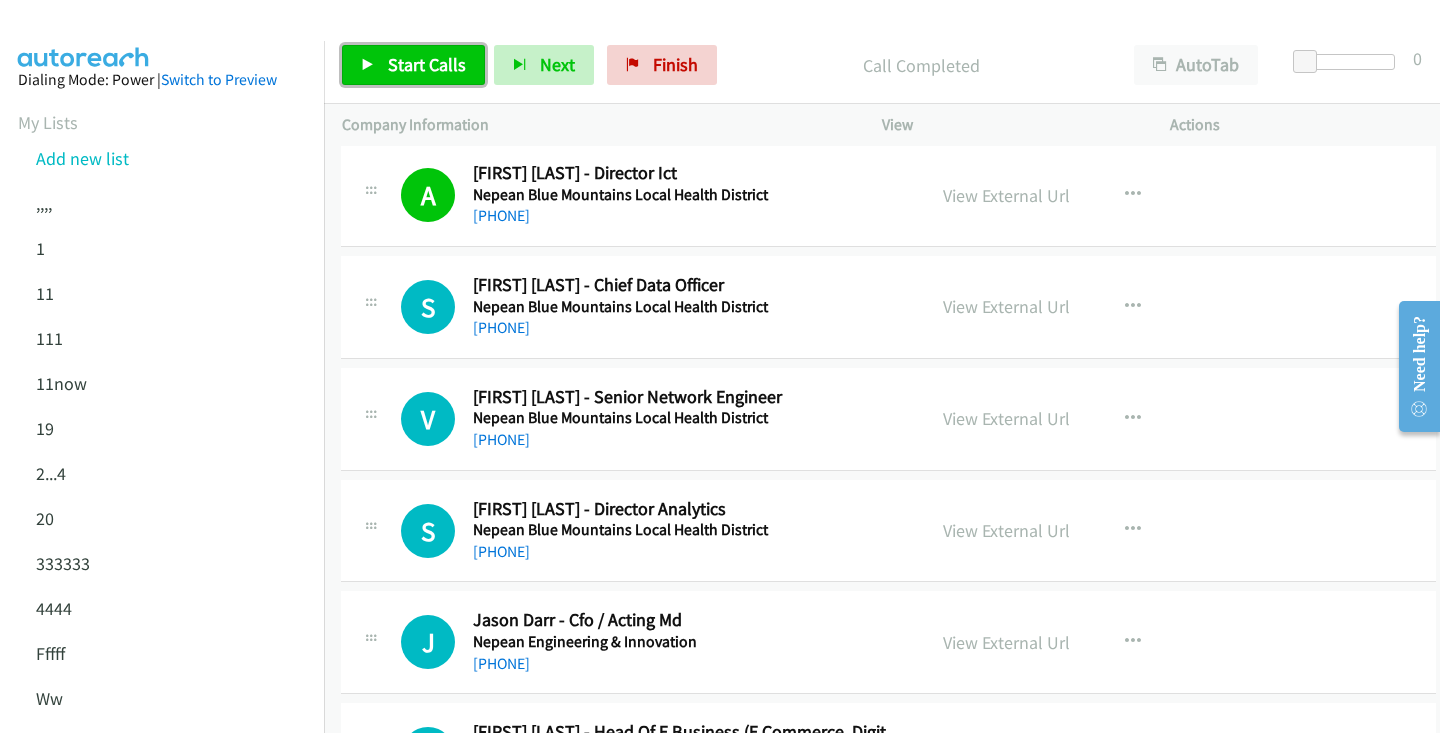 click on "Start Calls" at bounding box center (413, 65) 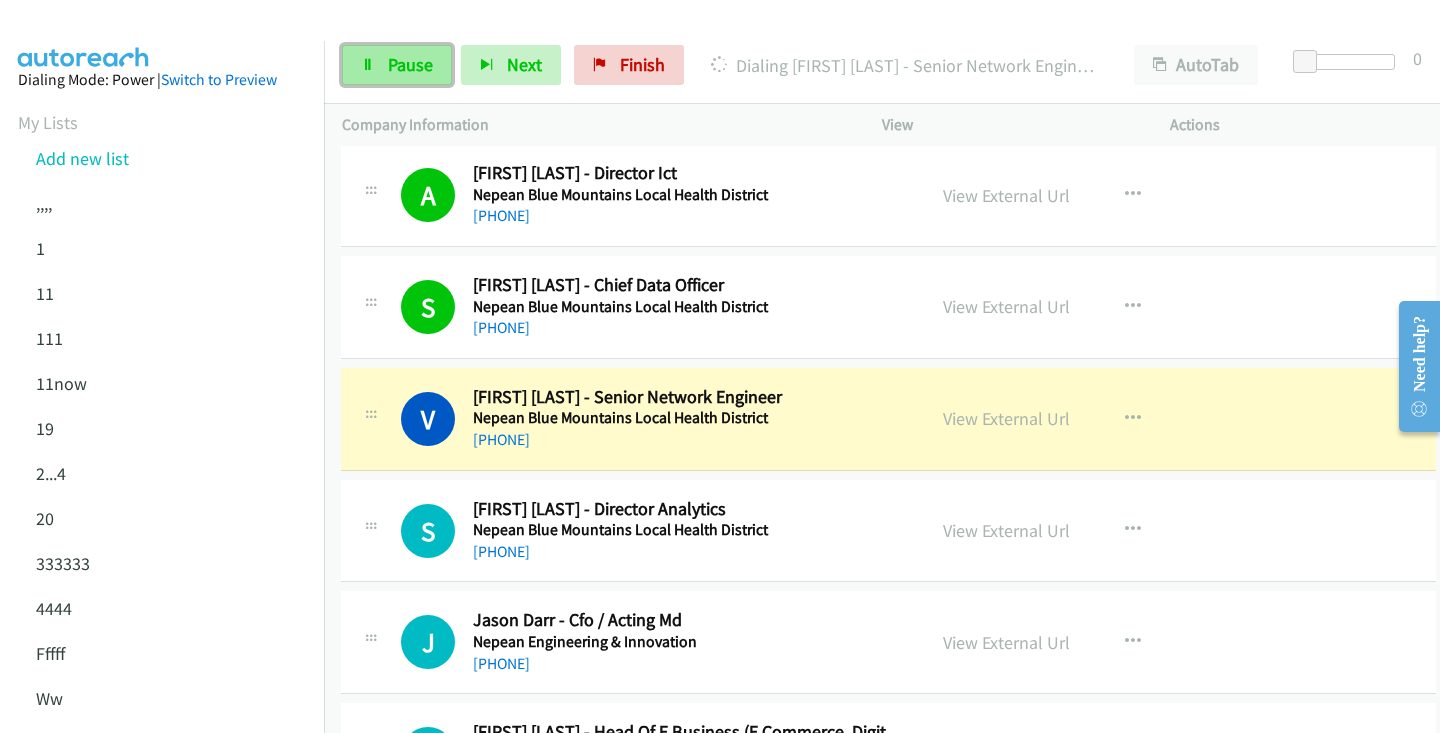 click on "Pause" at bounding box center [410, 64] 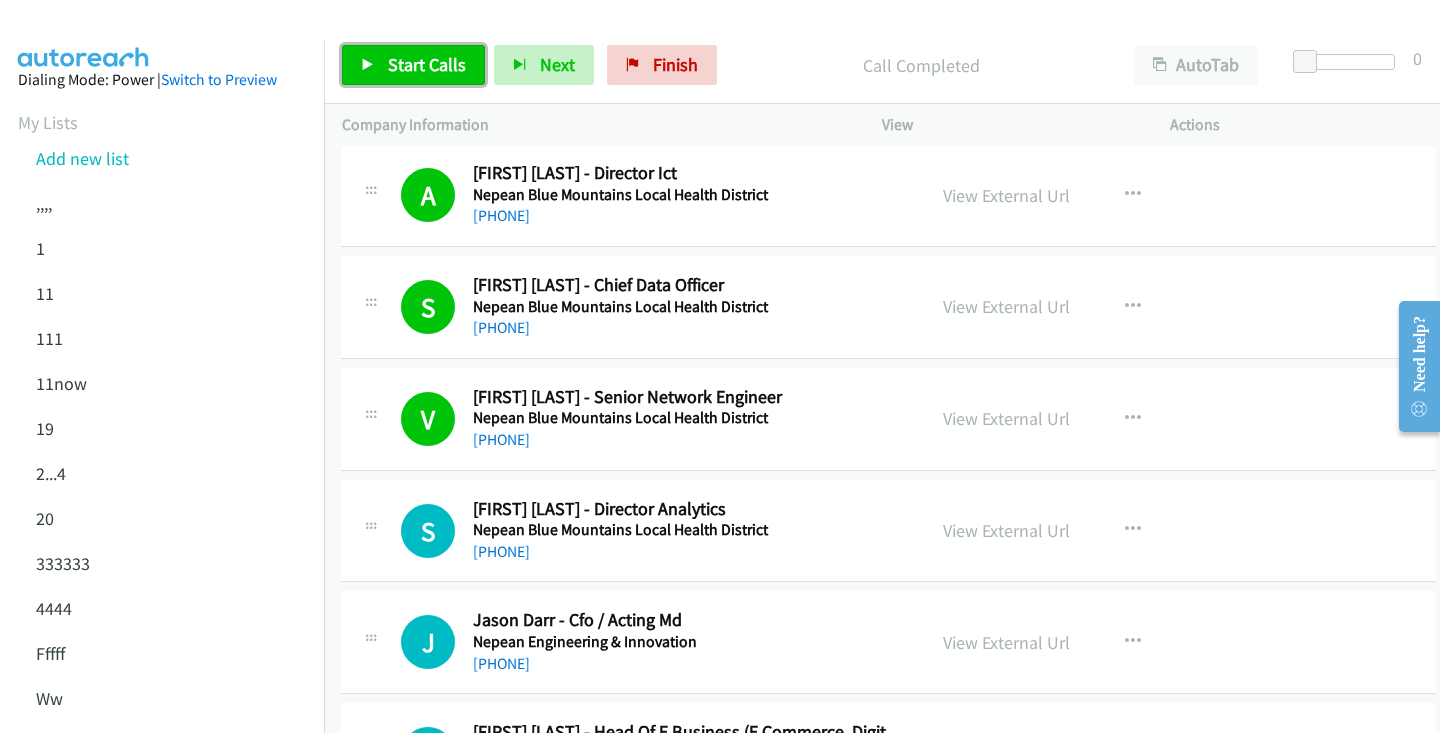click on "Start Calls" at bounding box center (427, 64) 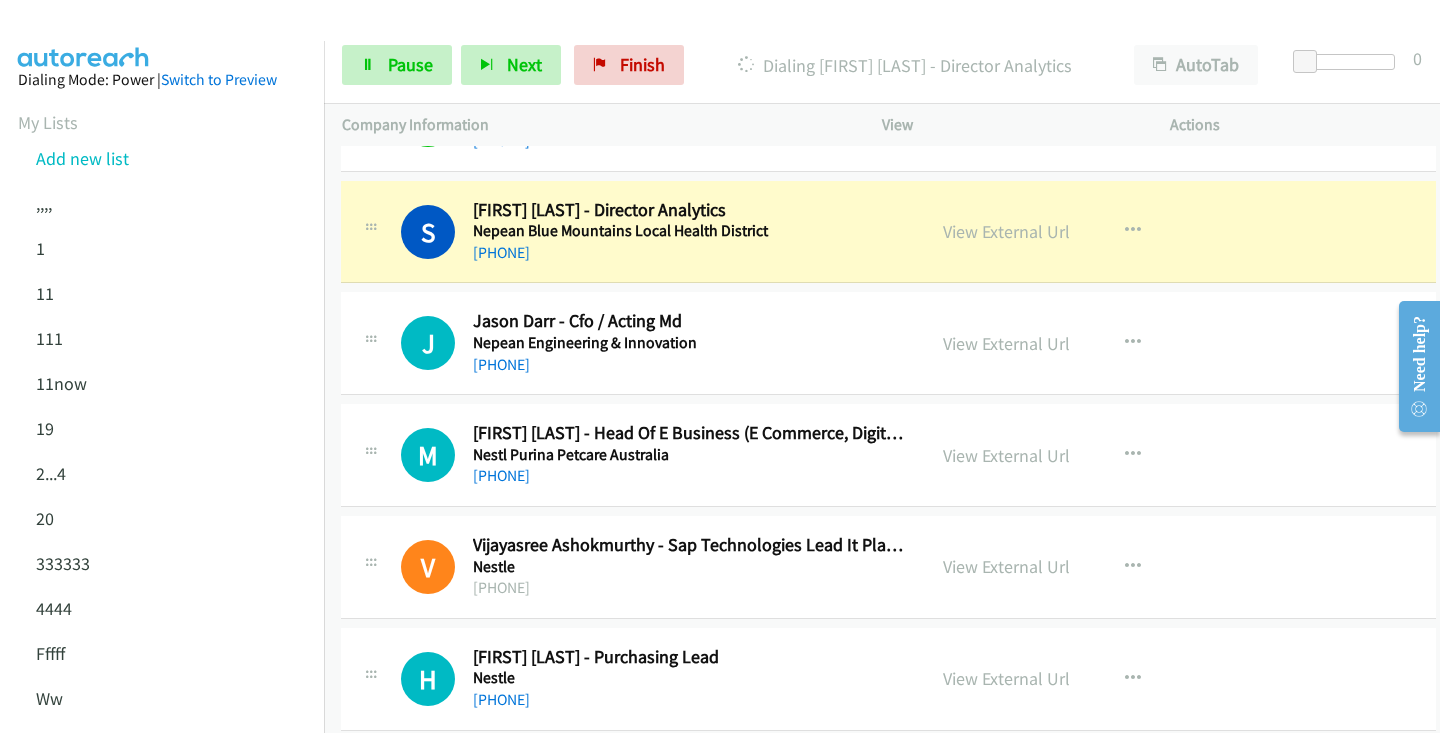 scroll, scrollTop: 19041, scrollLeft: 1, axis: both 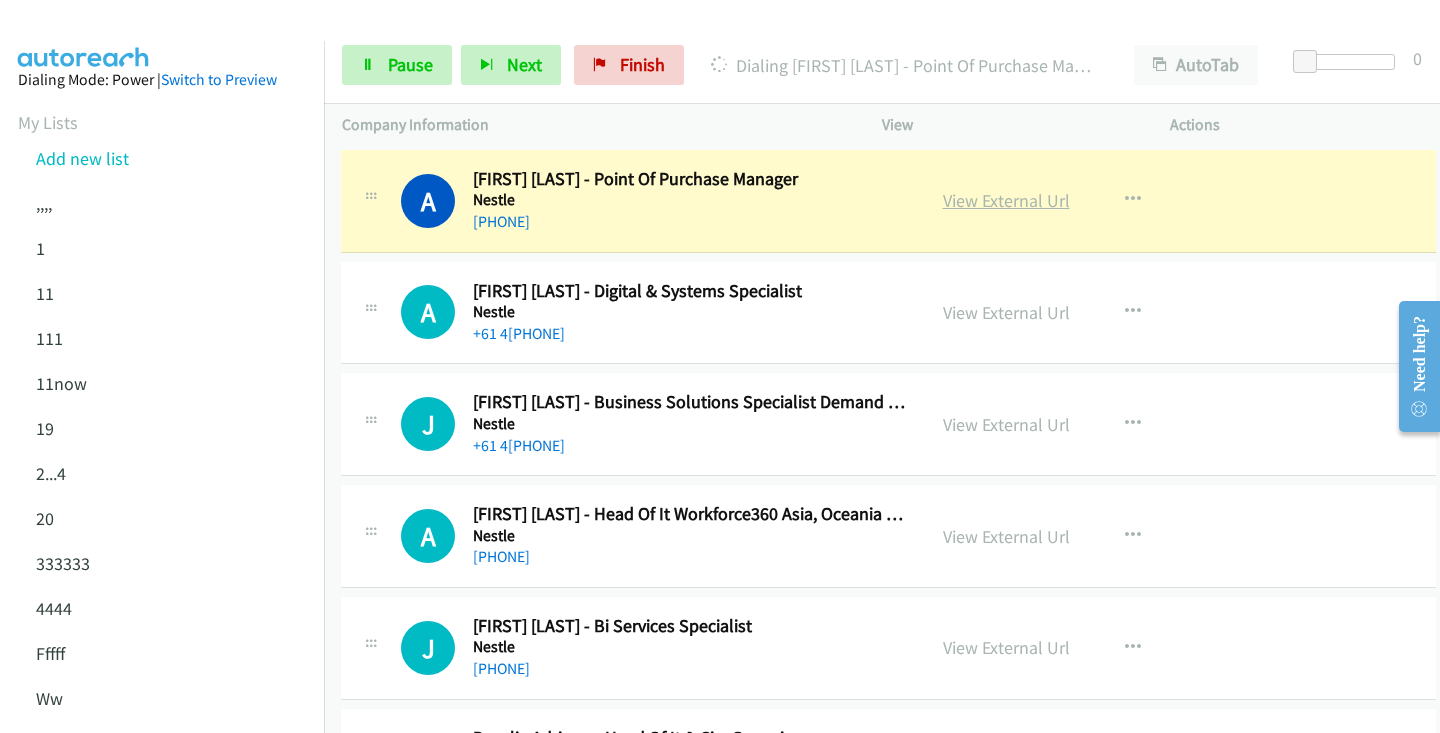 click on "View External Url" at bounding box center (1006, 200) 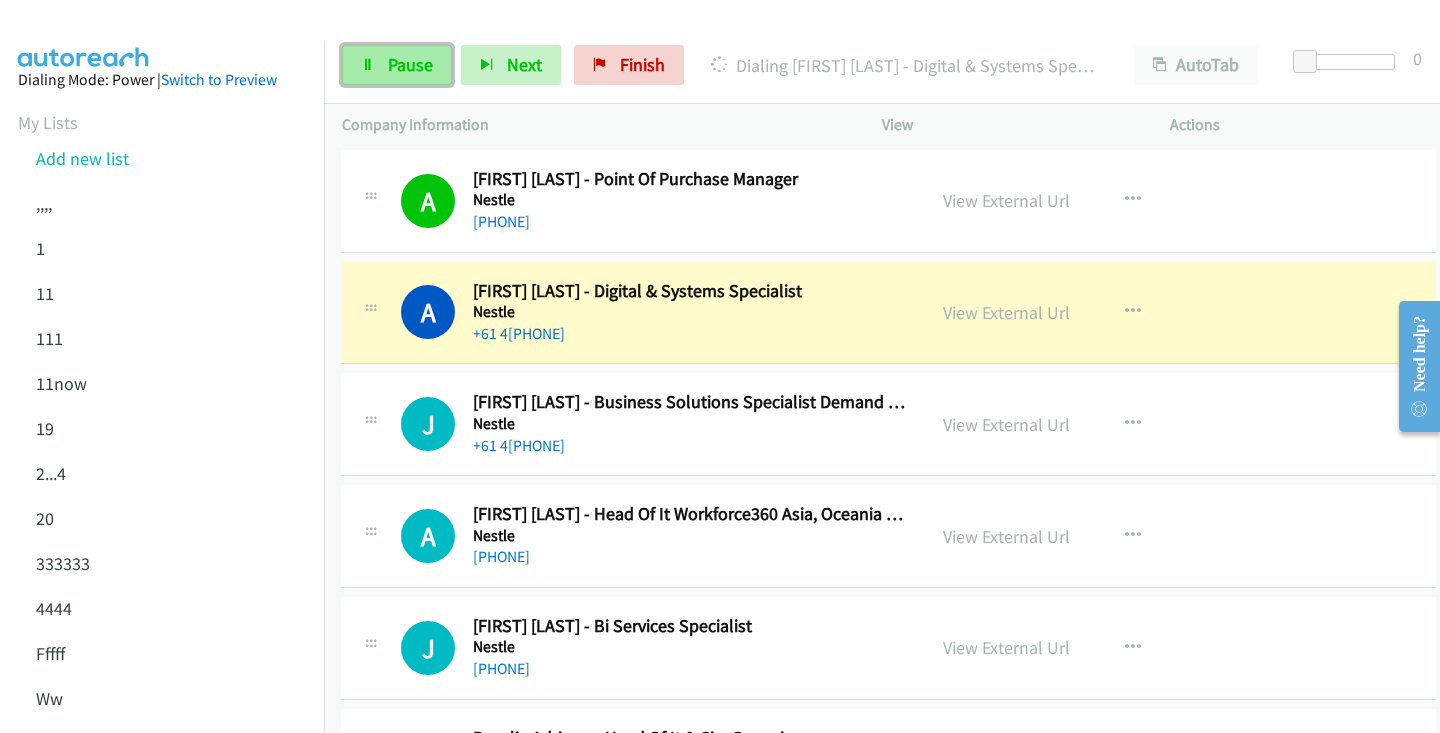 click on "Pause" at bounding box center [397, 65] 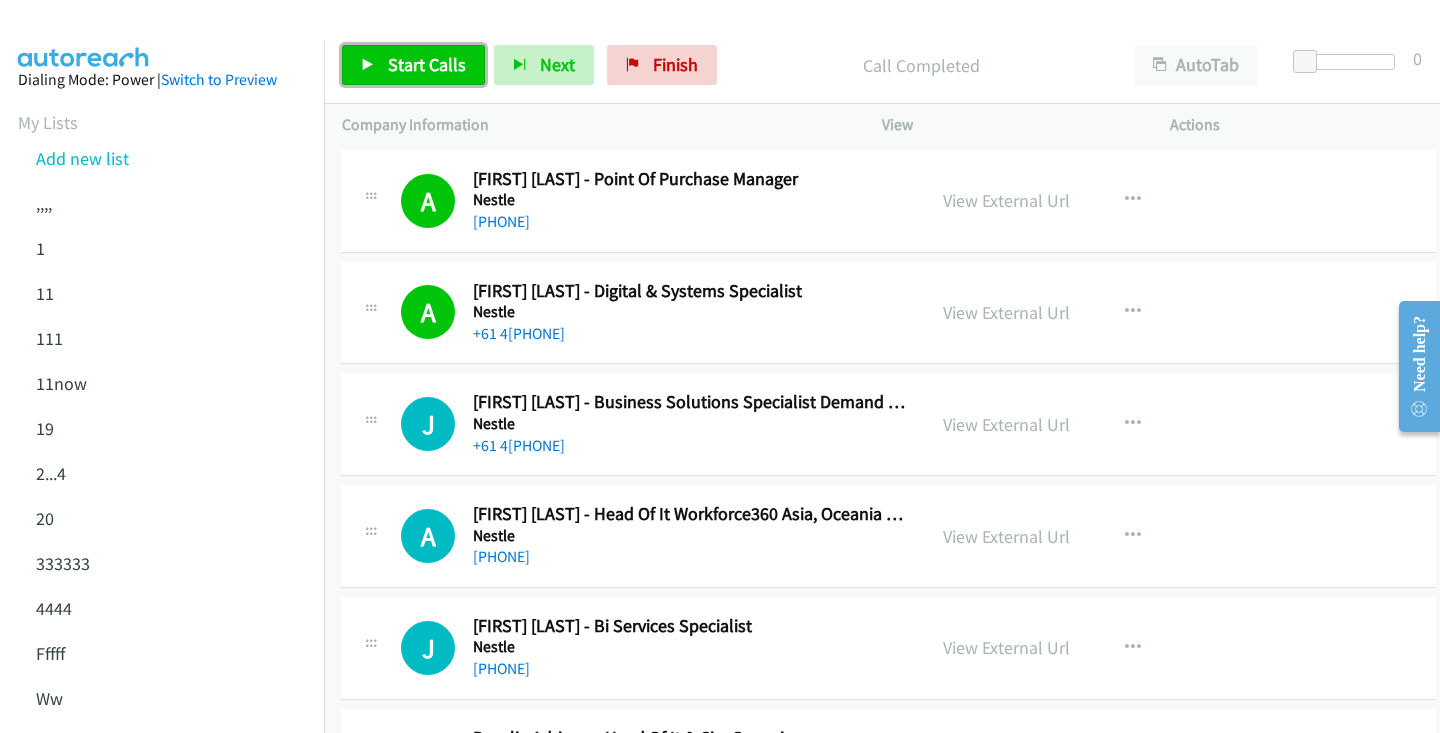 click on "Start Calls" at bounding box center (427, 64) 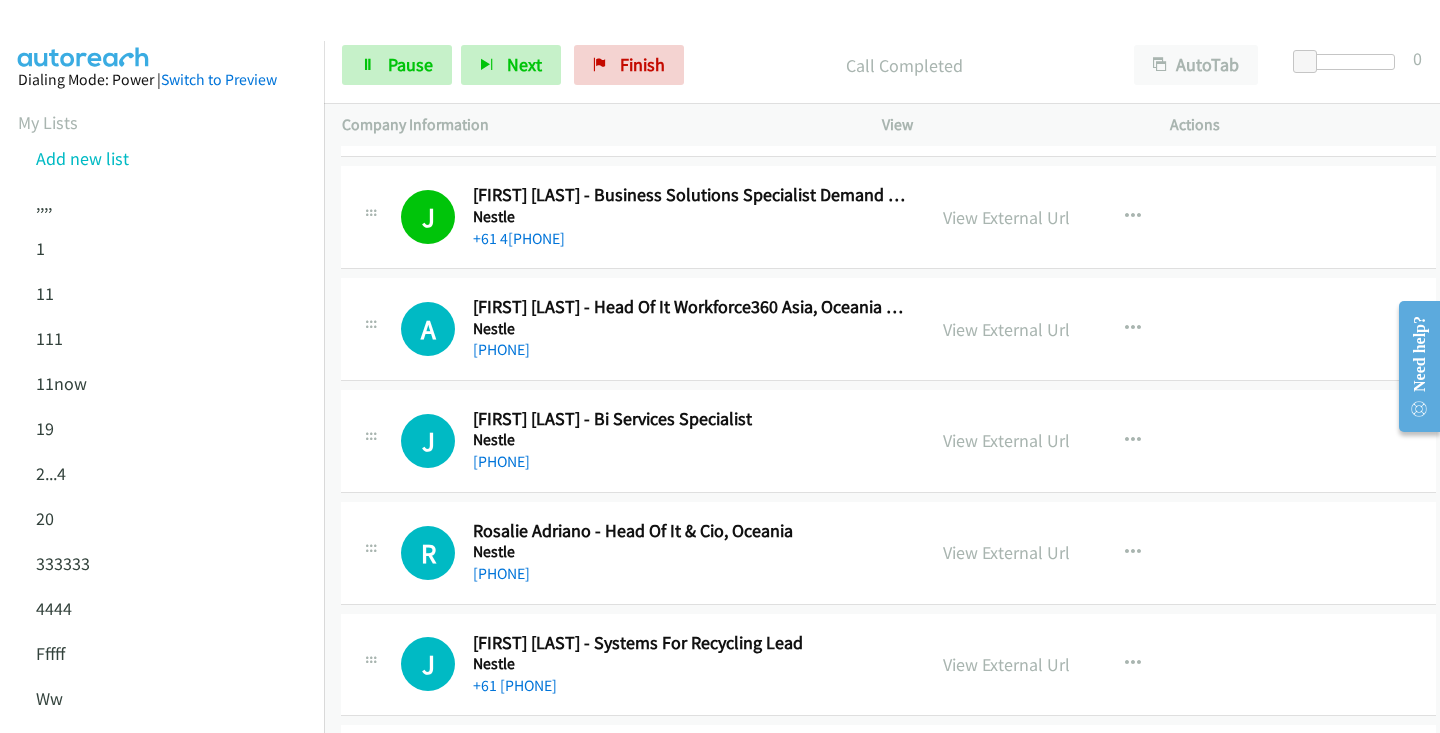 scroll, scrollTop: 19845, scrollLeft: 1, axis: both 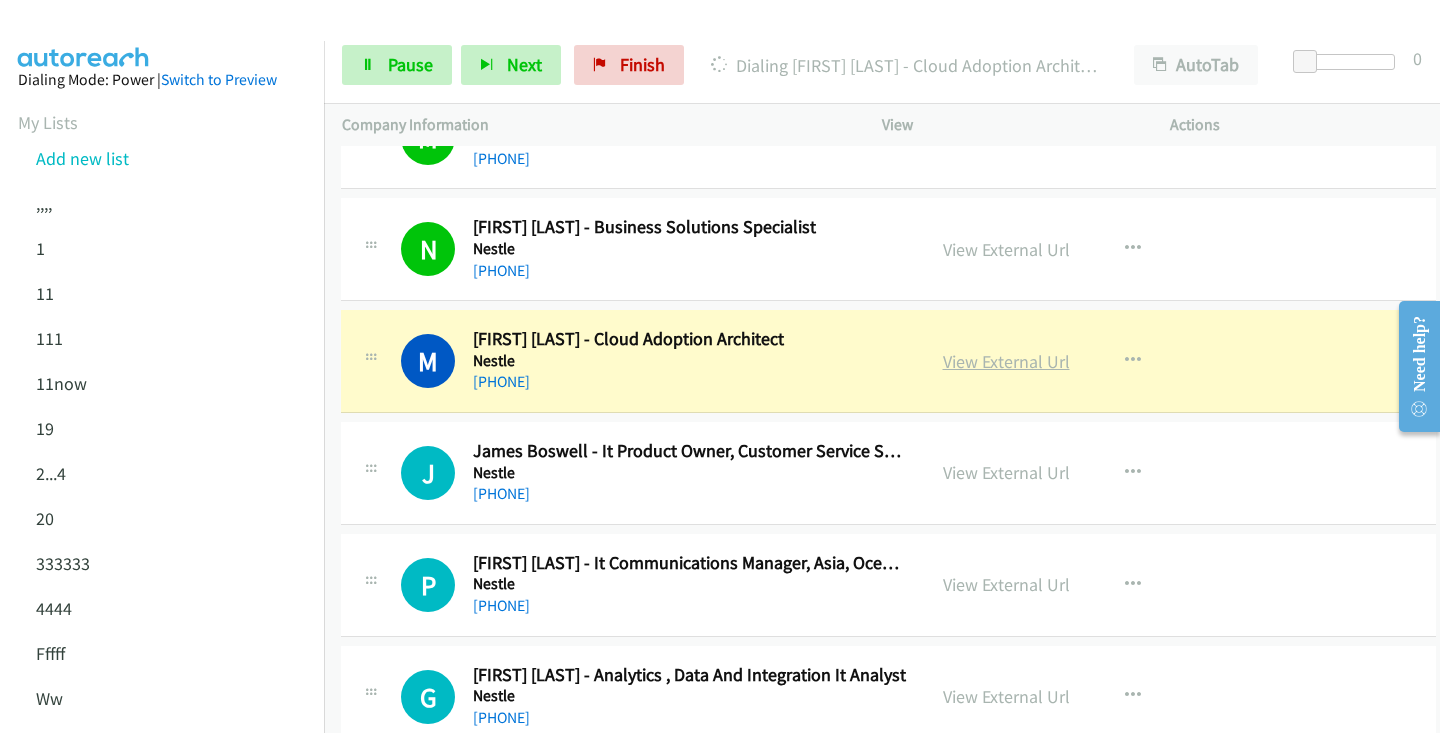 click on "View External Url" at bounding box center [1006, 361] 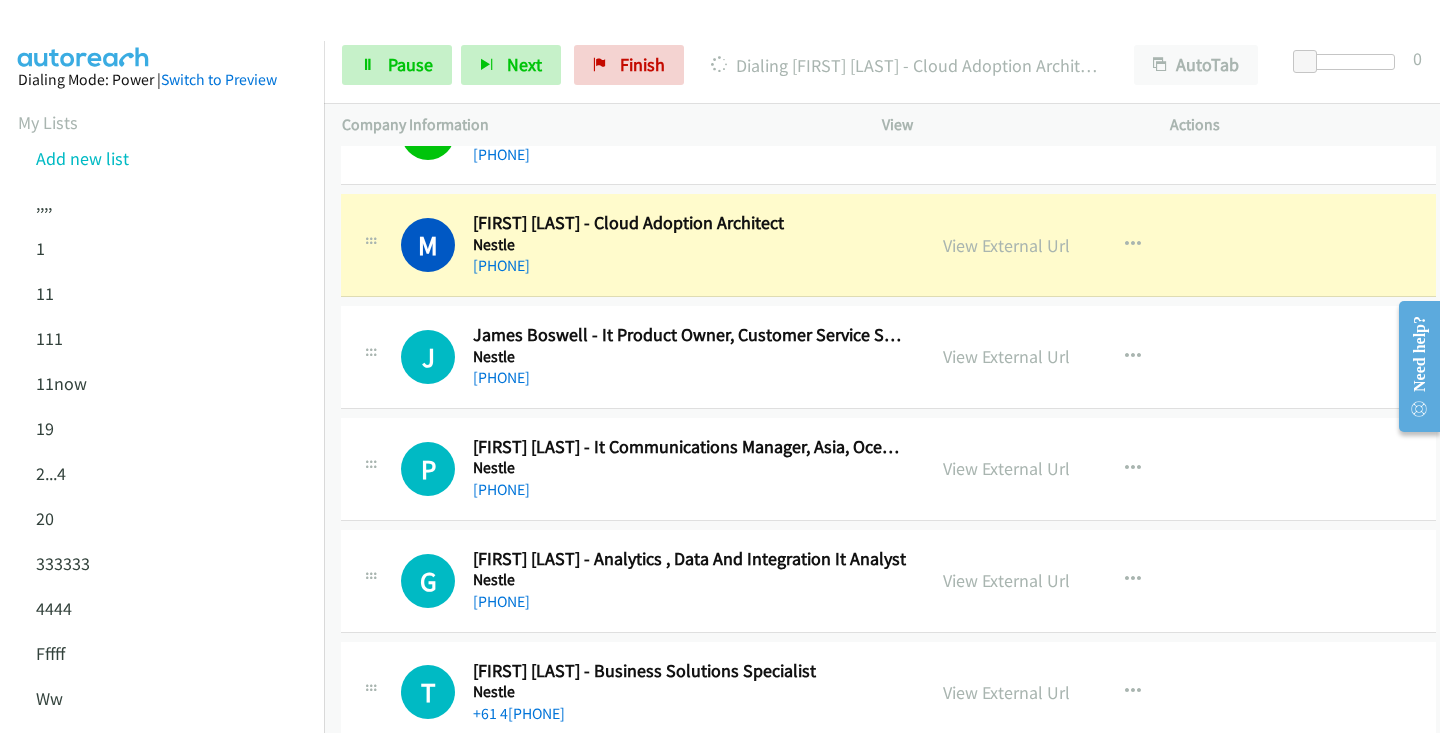 scroll, scrollTop: 21042, scrollLeft: 1, axis: both 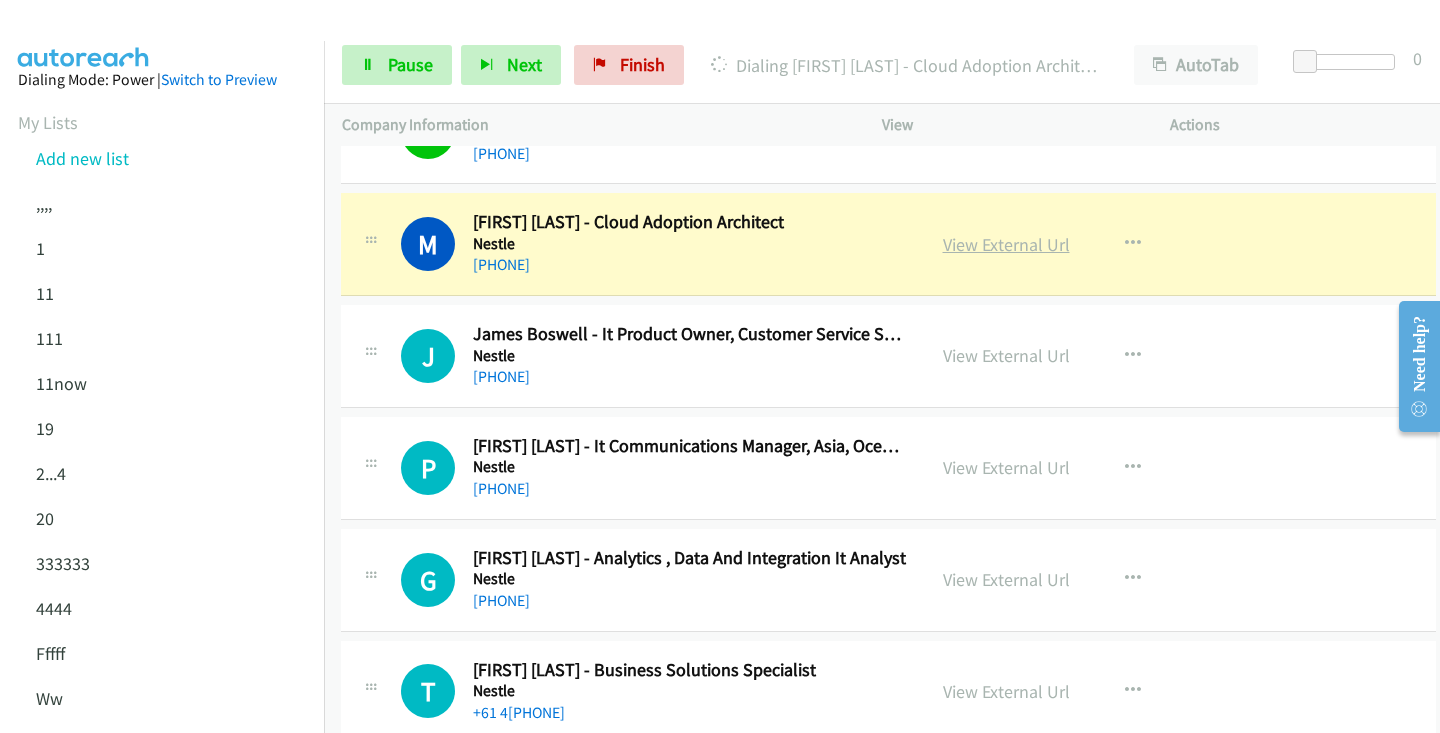 click on "View External Url" at bounding box center [1006, 244] 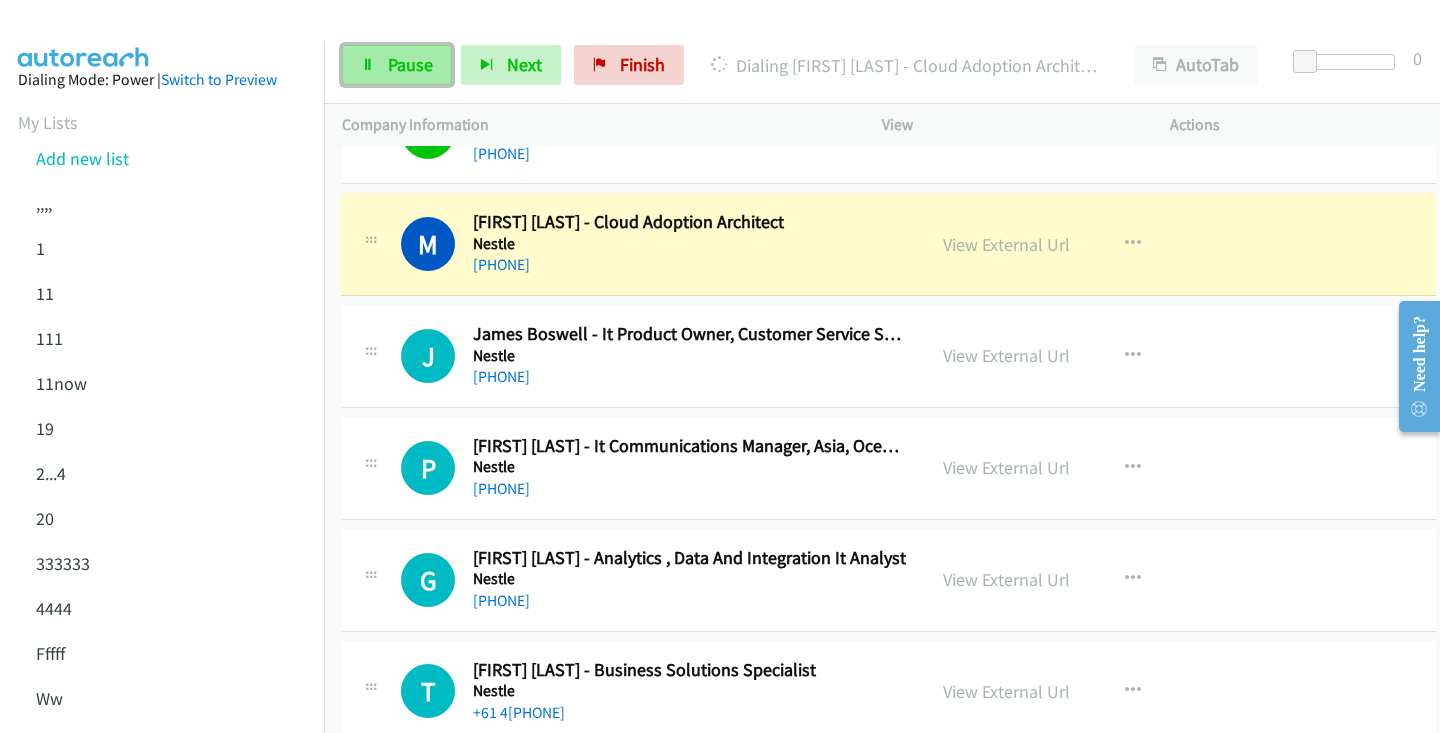 click on "Pause" at bounding box center (397, 65) 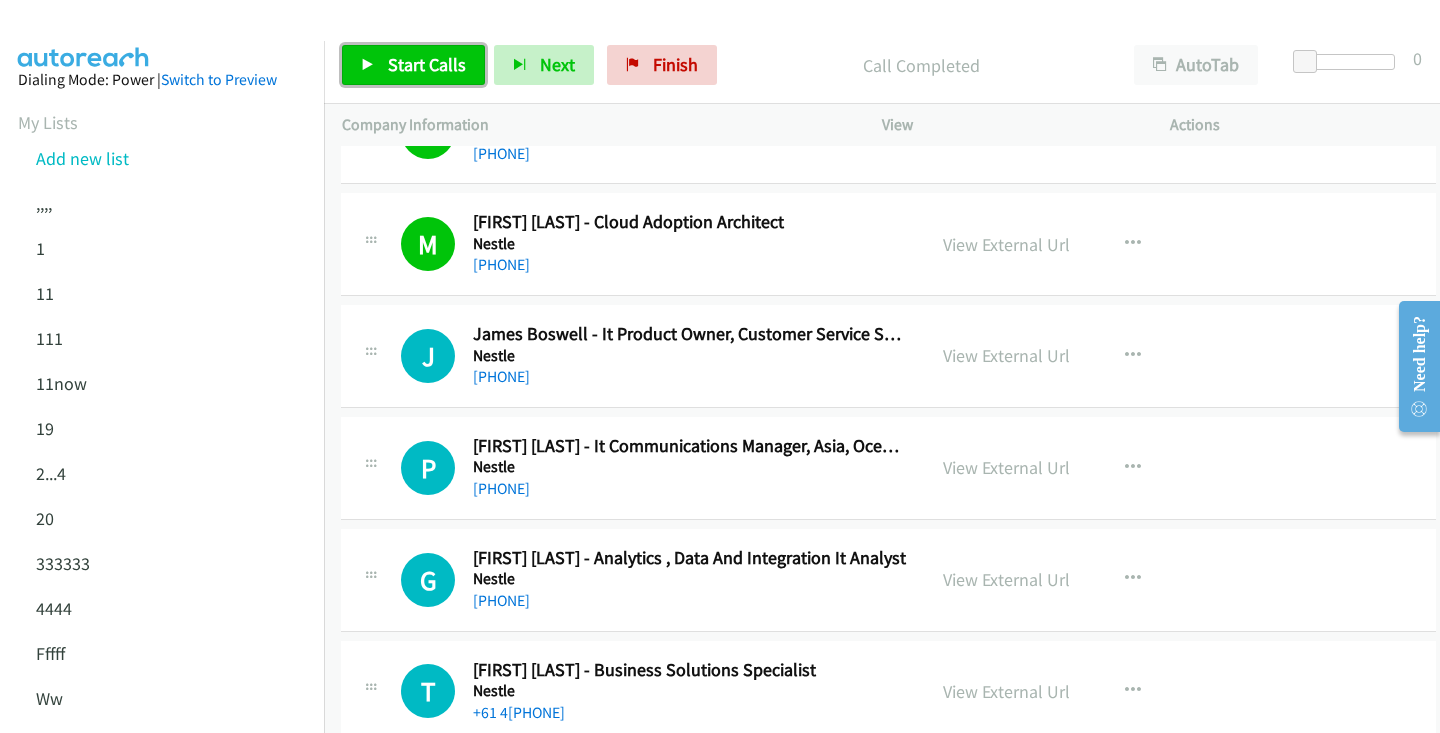 click on "Start Calls" at bounding box center [427, 64] 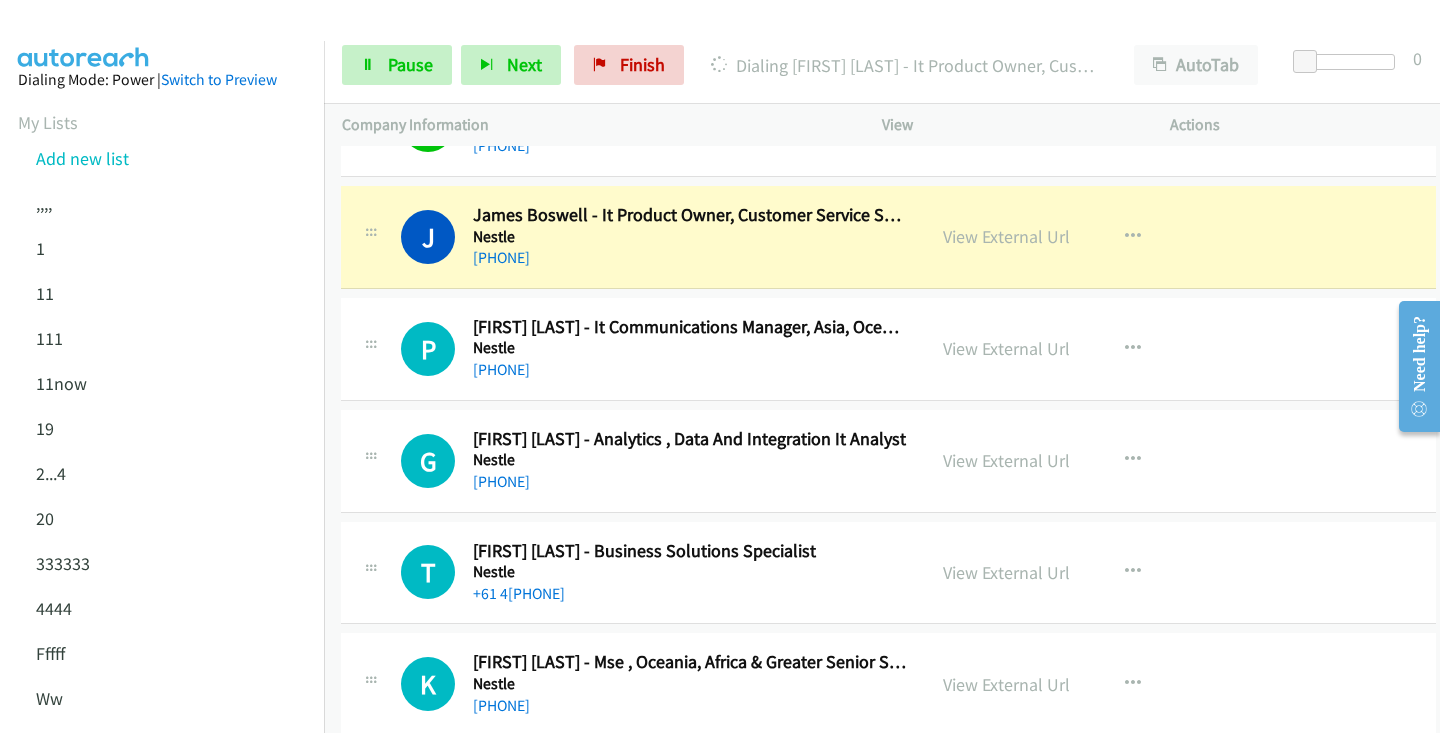 scroll, scrollTop: 21162, scrollLeft: 1, axis: both 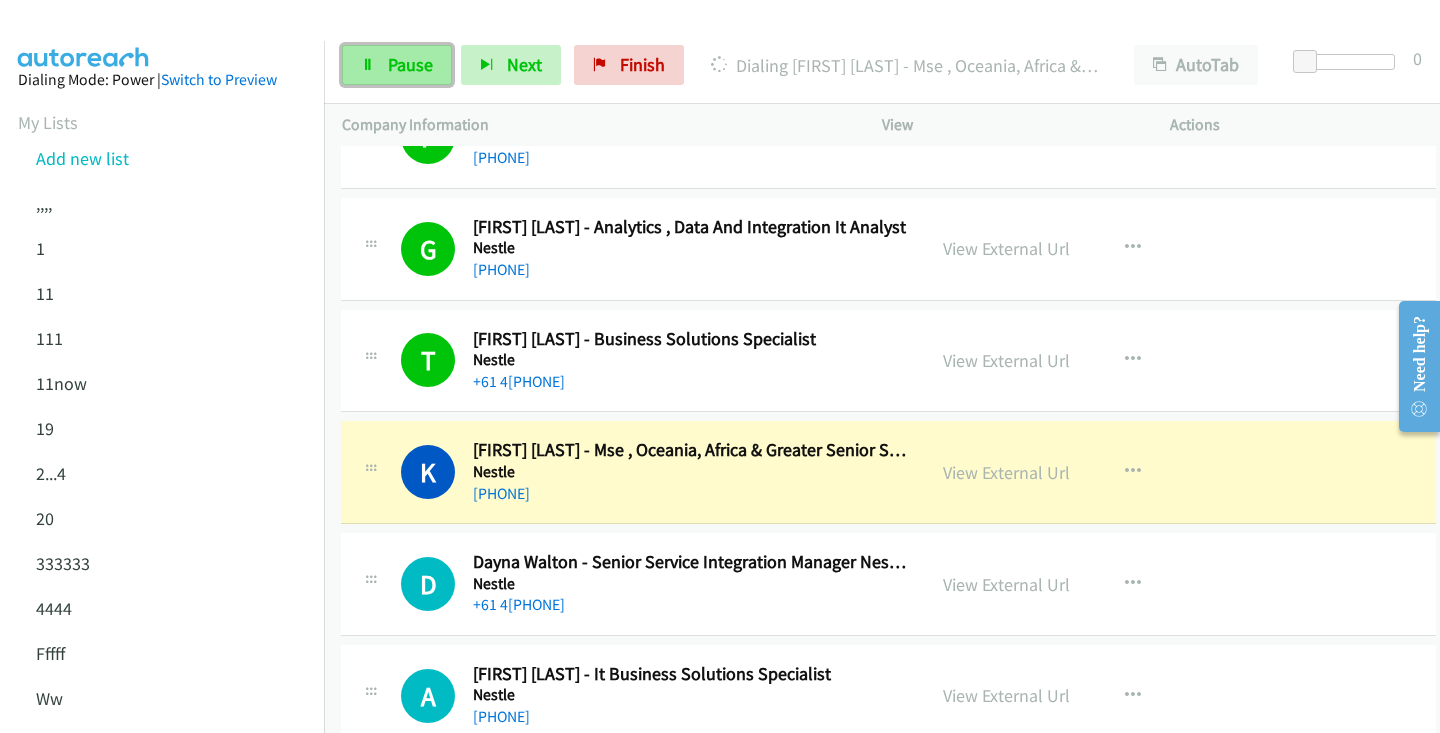 click on "Pause" at bounding box center [410, 64] 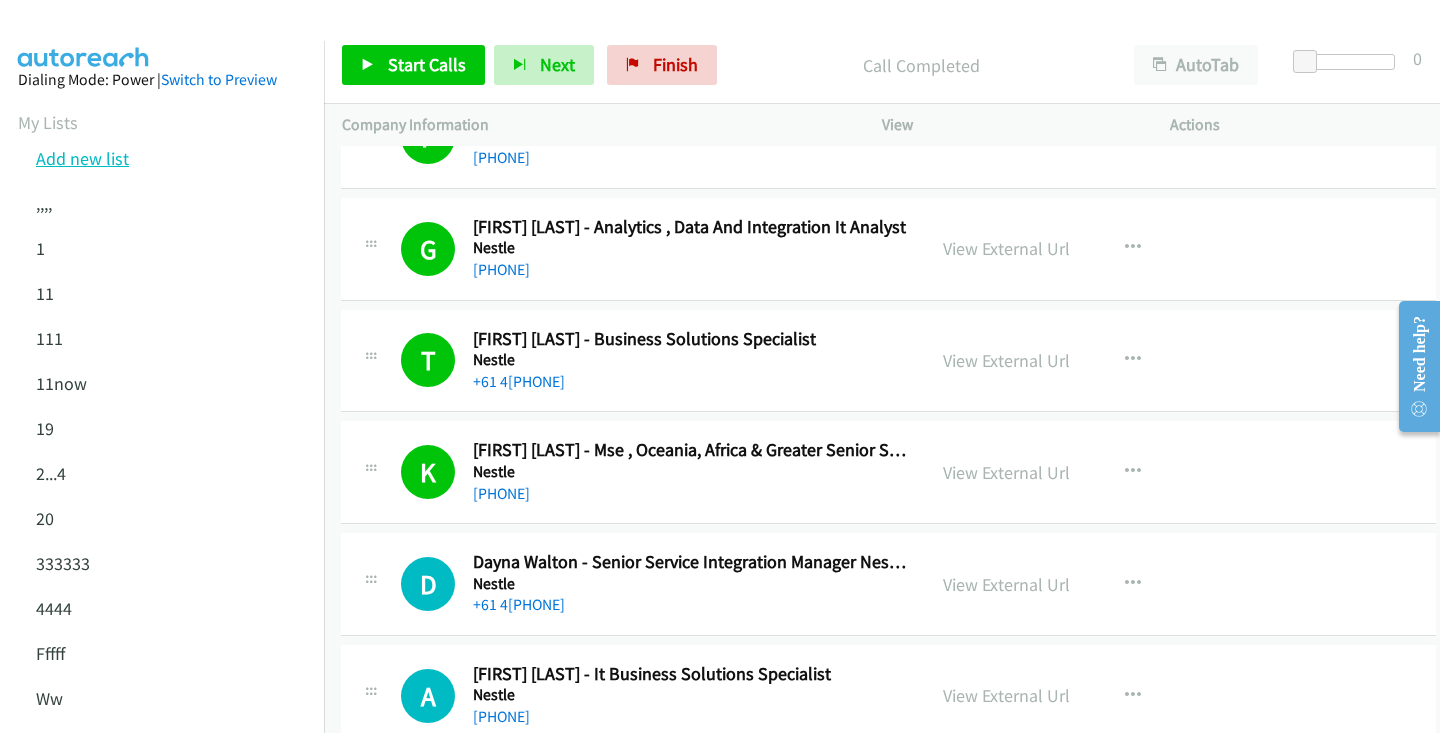 click on "Add new list" at bounding box center [82, 158] 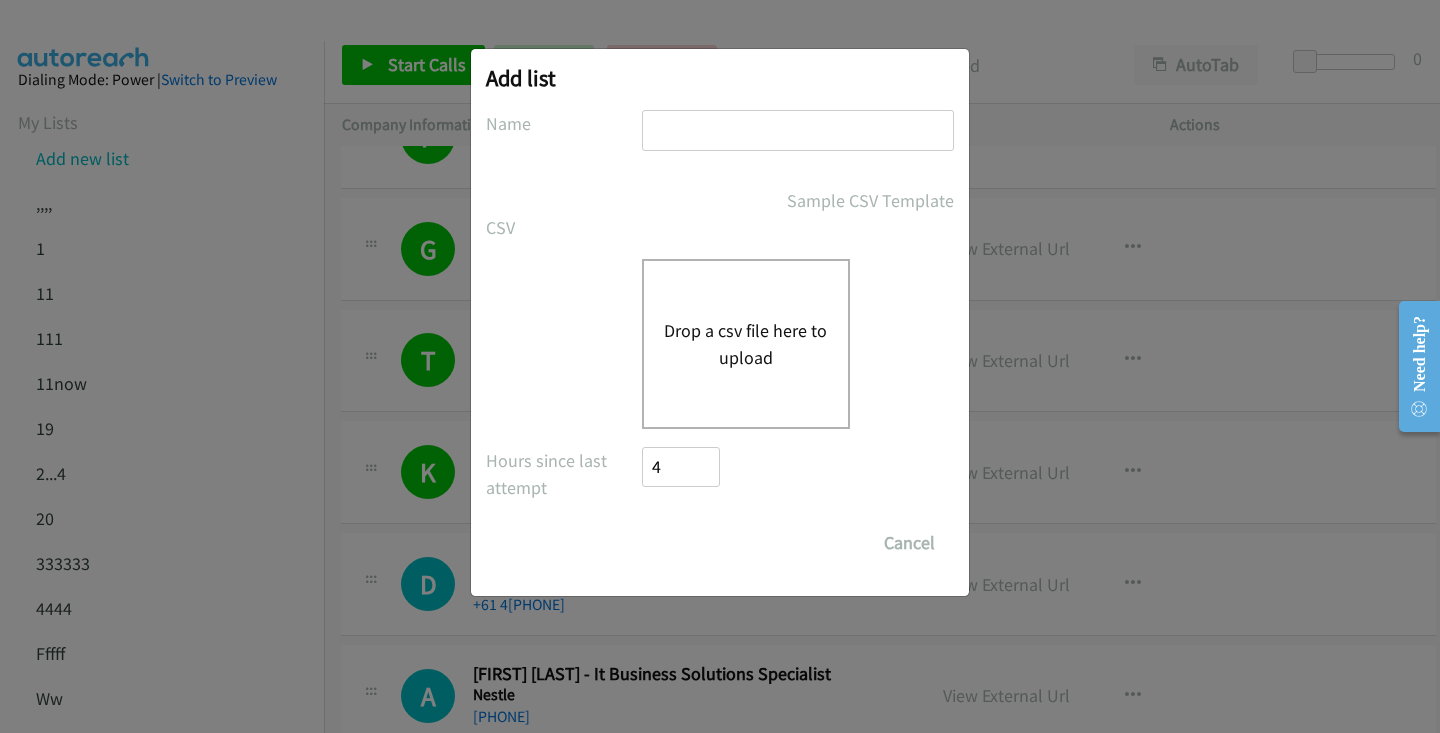 click on "Drop a csv file here to upload" at bounding box center (746, 344) 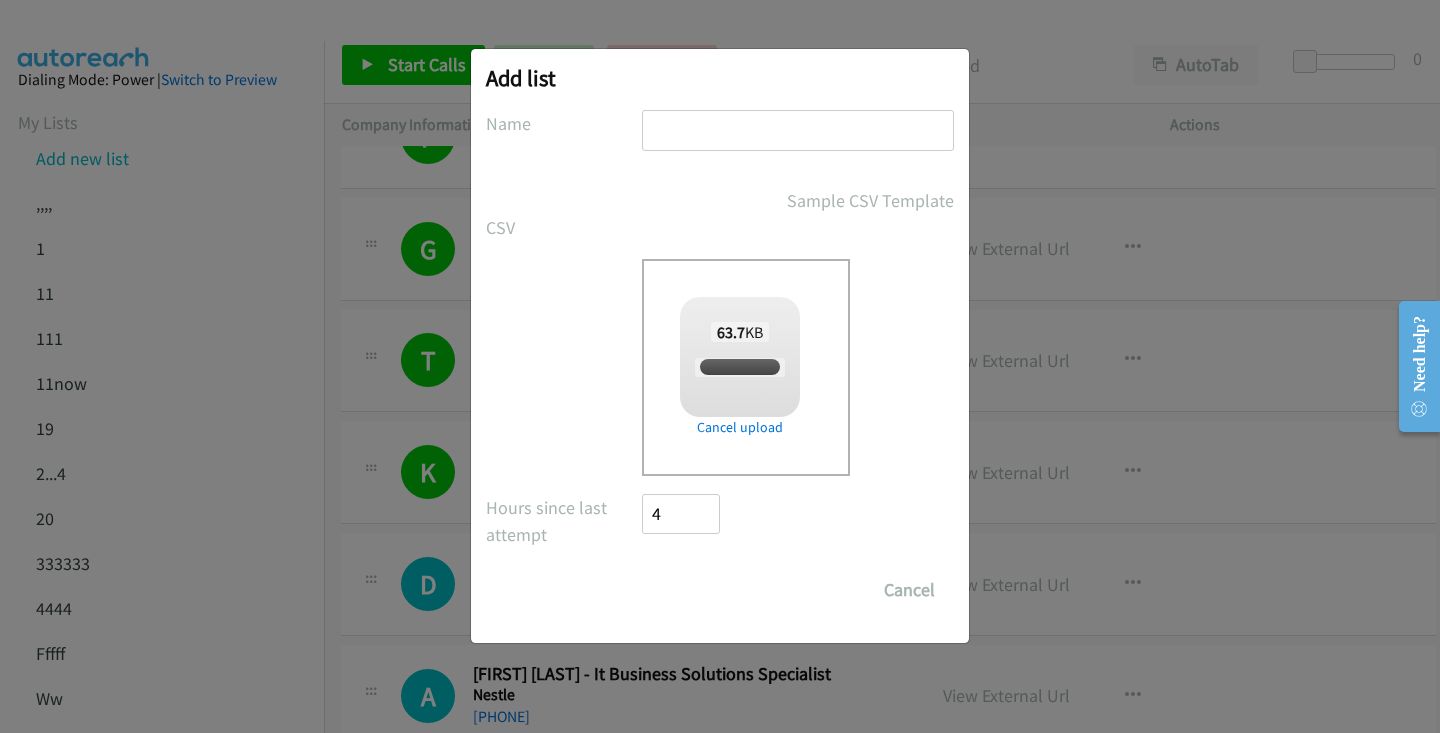 click at bounding box center [798, 130] 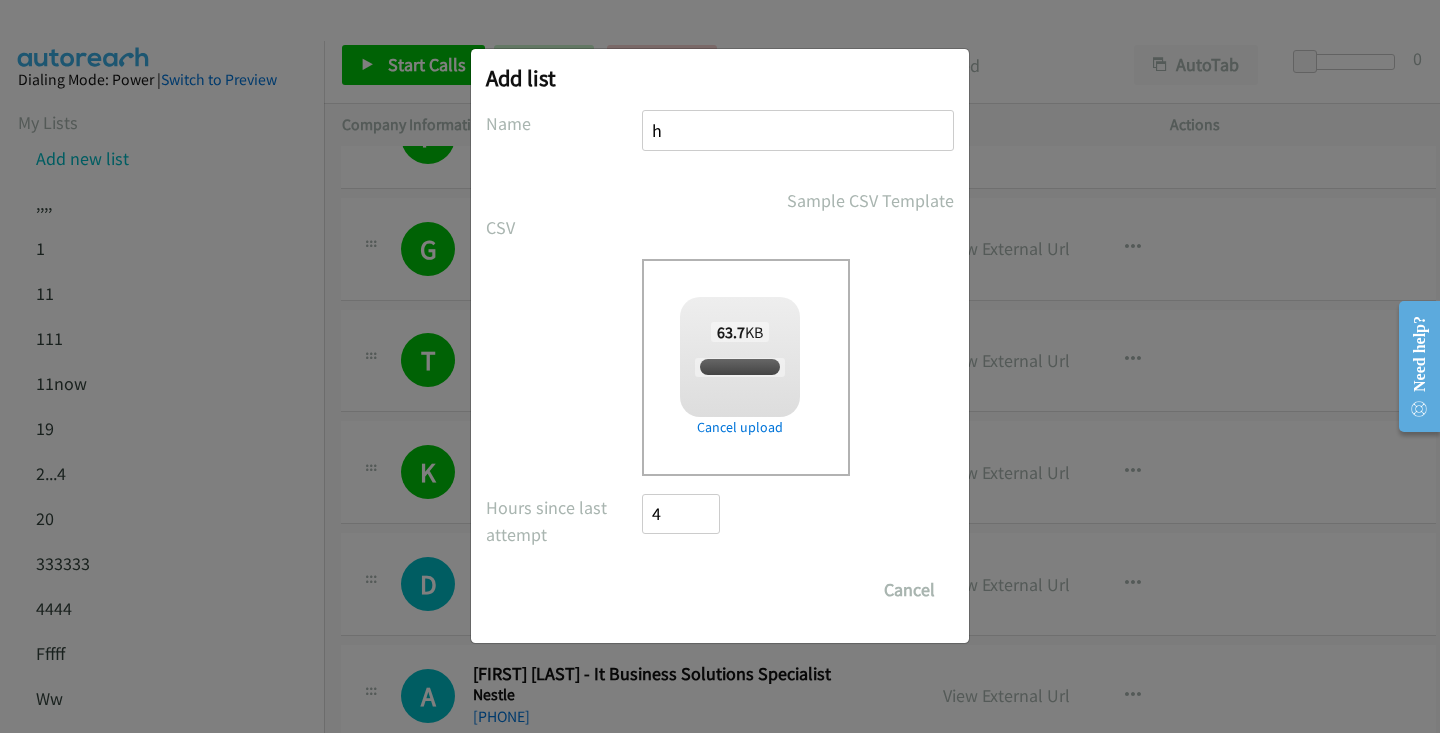 type on "hw" 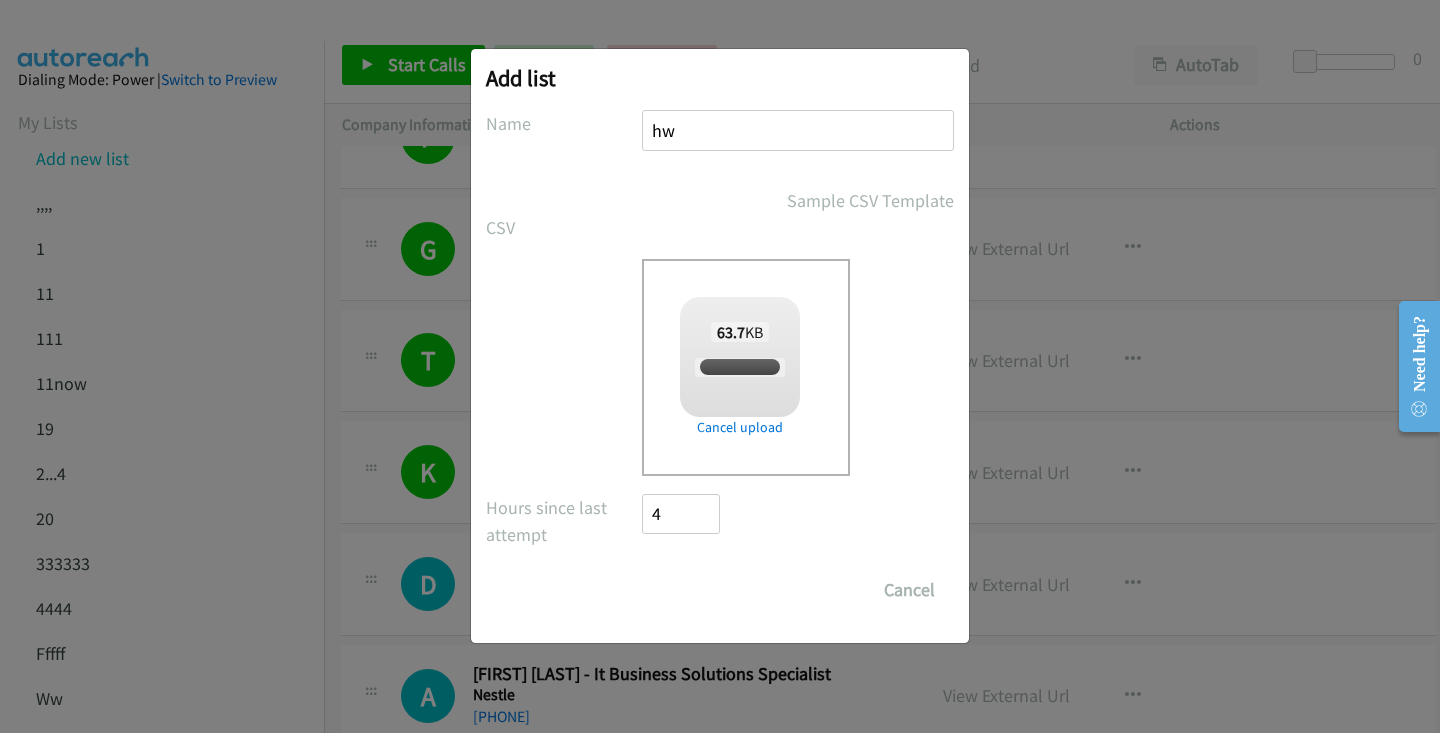 checkbox on "true" 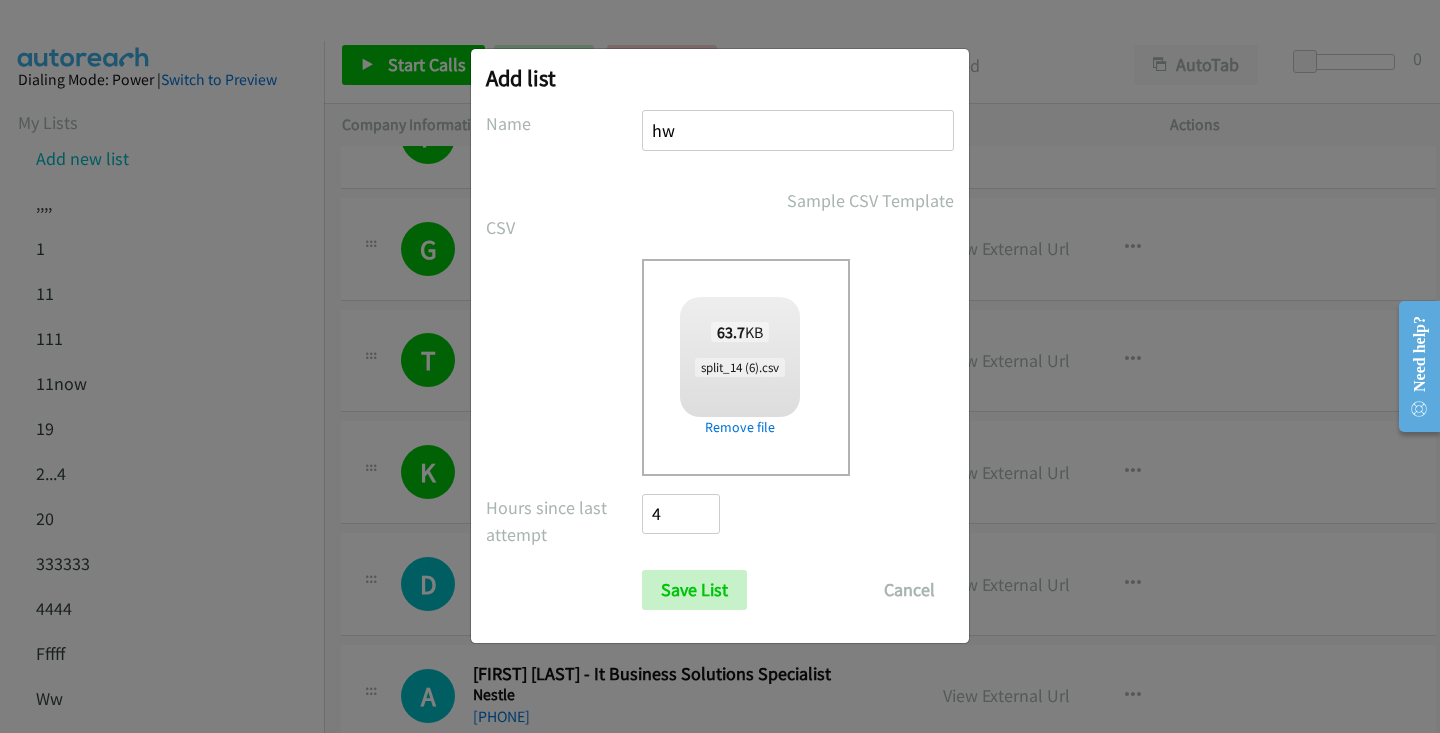 type on "h" 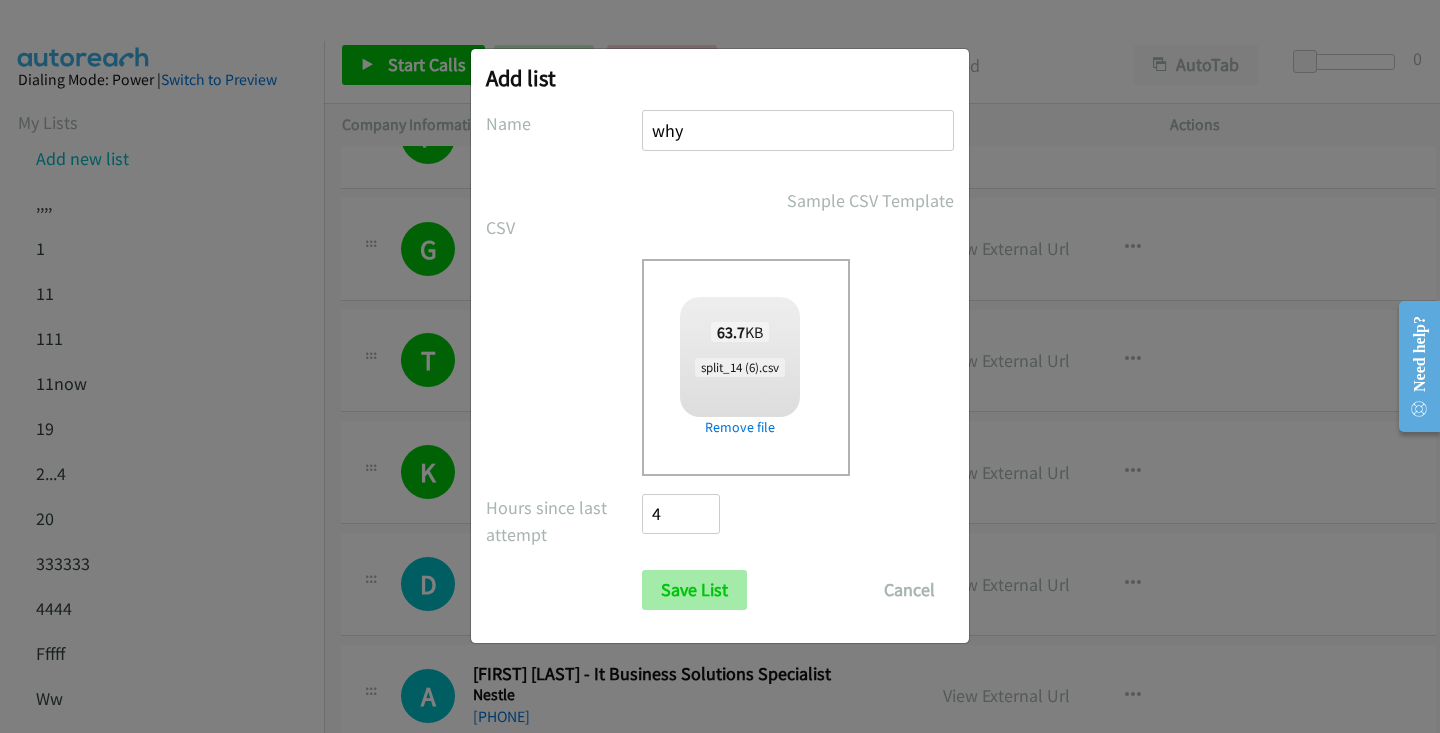 type on "why" 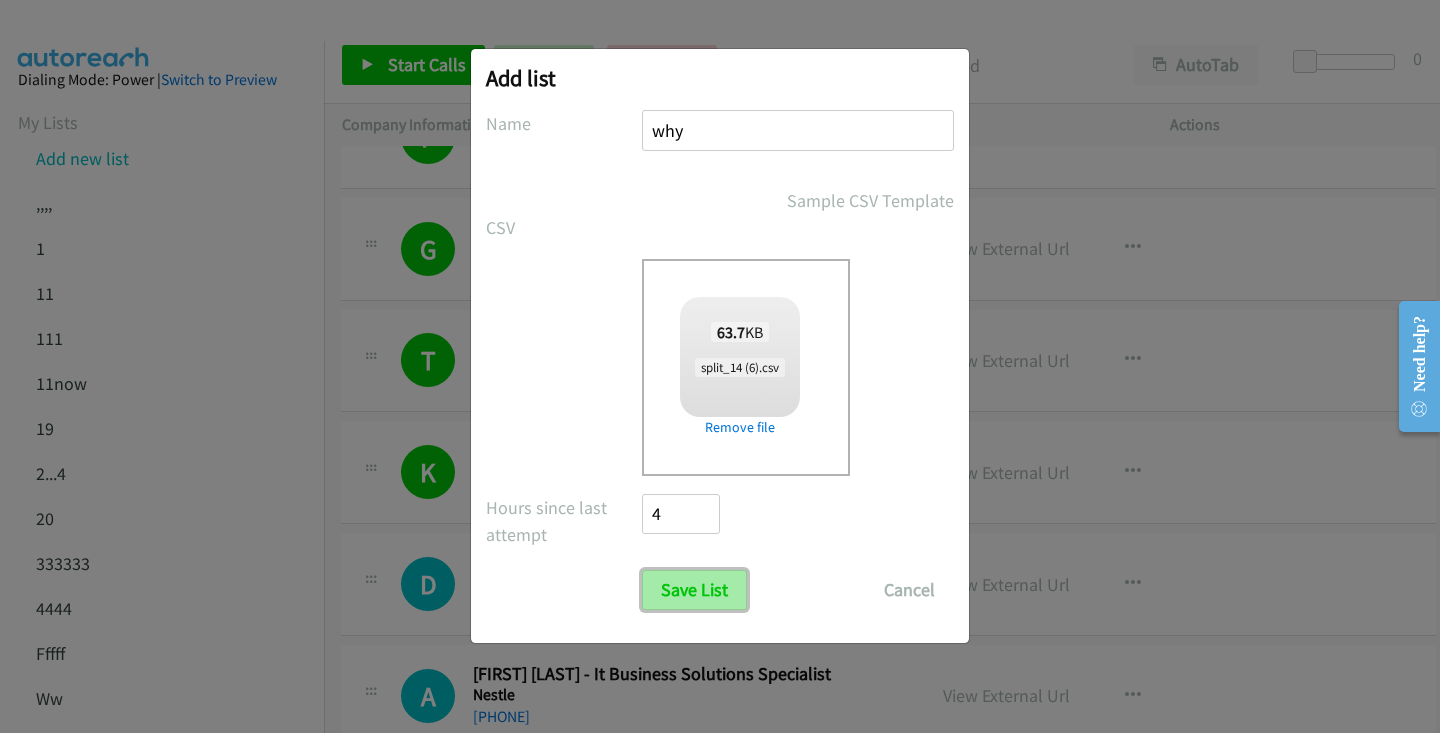 click on "Save List" at bounding box center (694, 590) 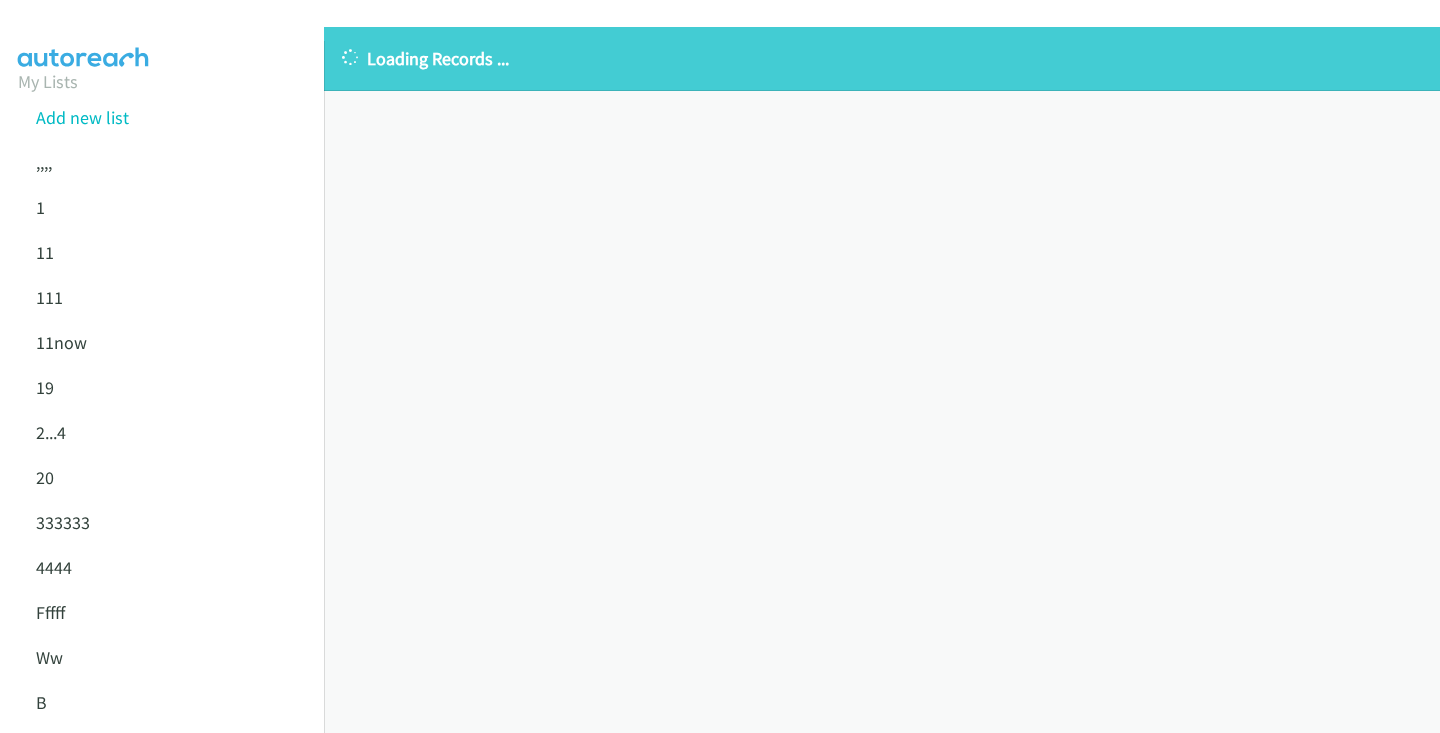 scroll, scrollTop: 0, scrollLeft: 0, axis: both 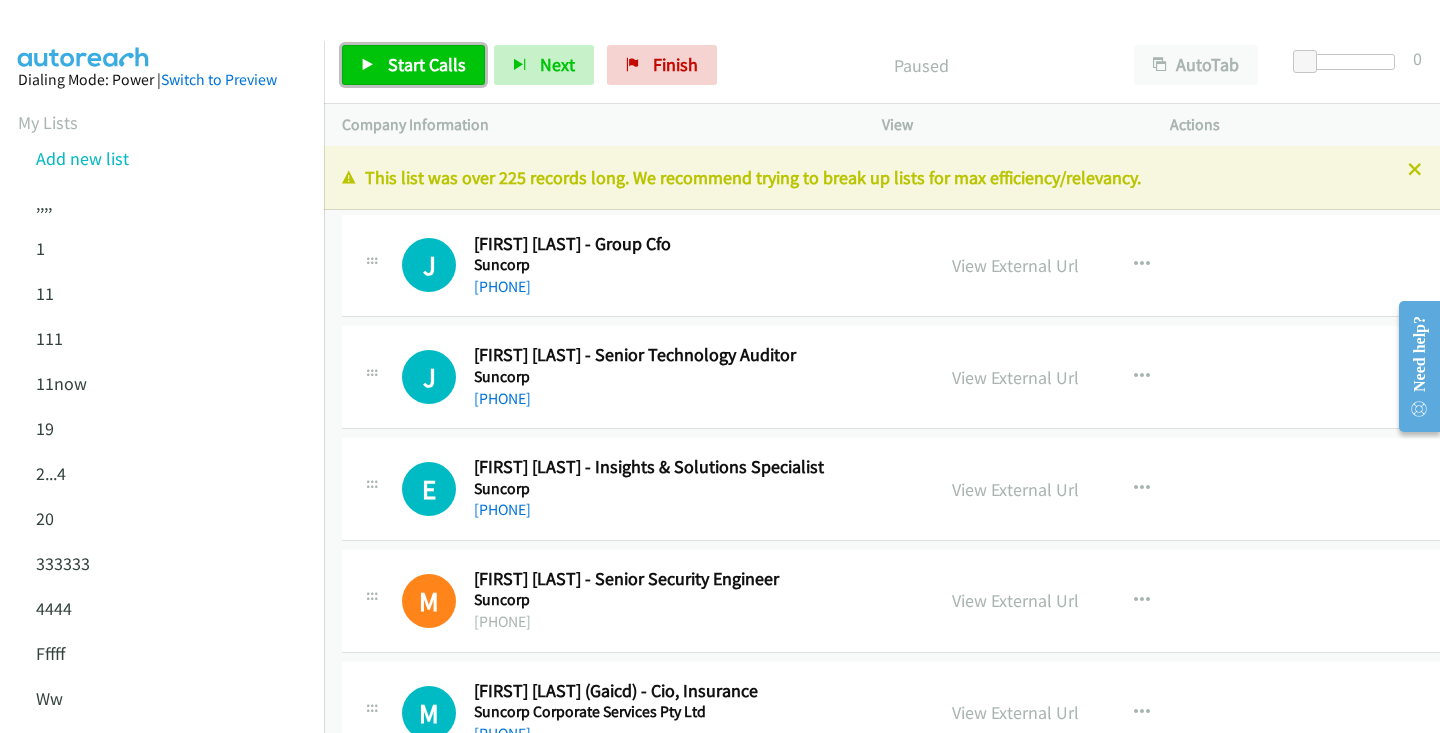 click on "Start Calls" at bounding box center (427, 64) 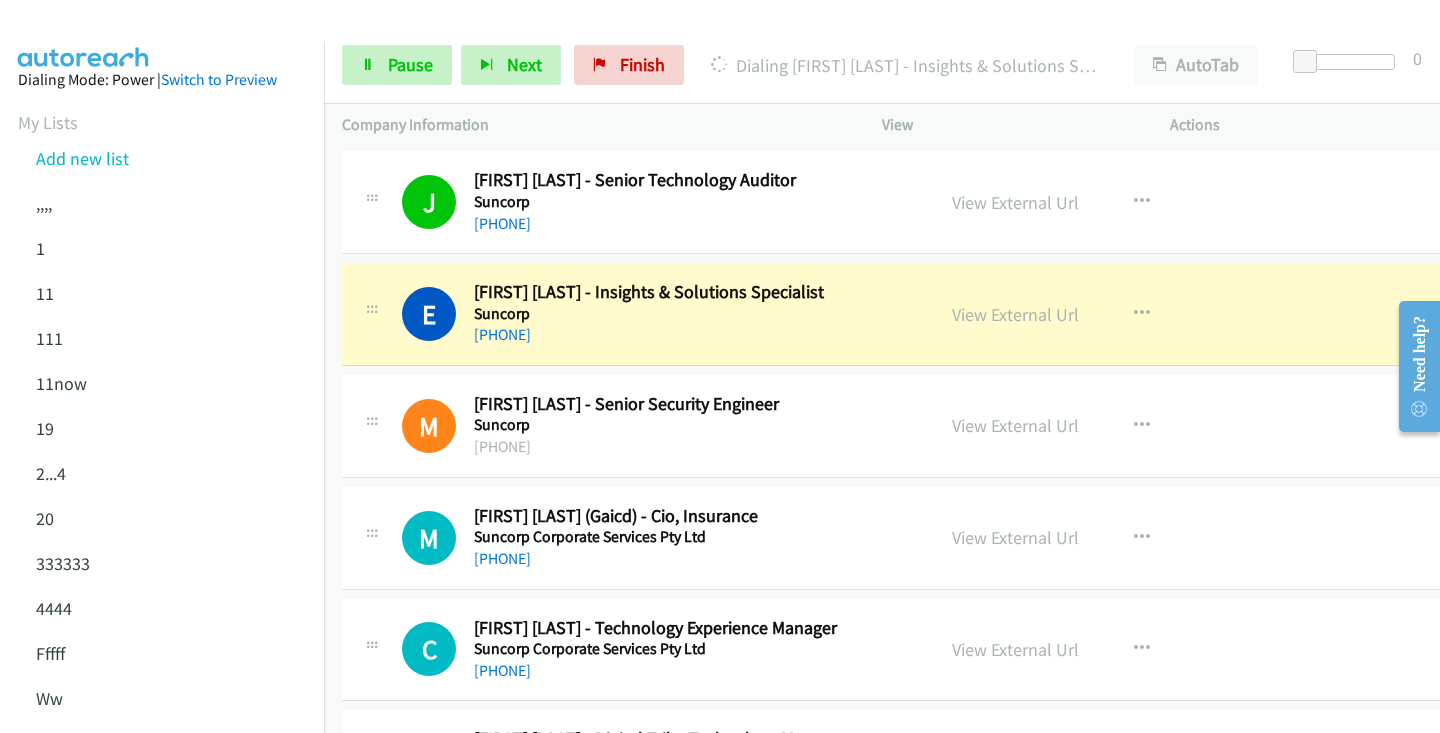scroll, scrollTop: 179, scrollLeft: 0, axis: vertical 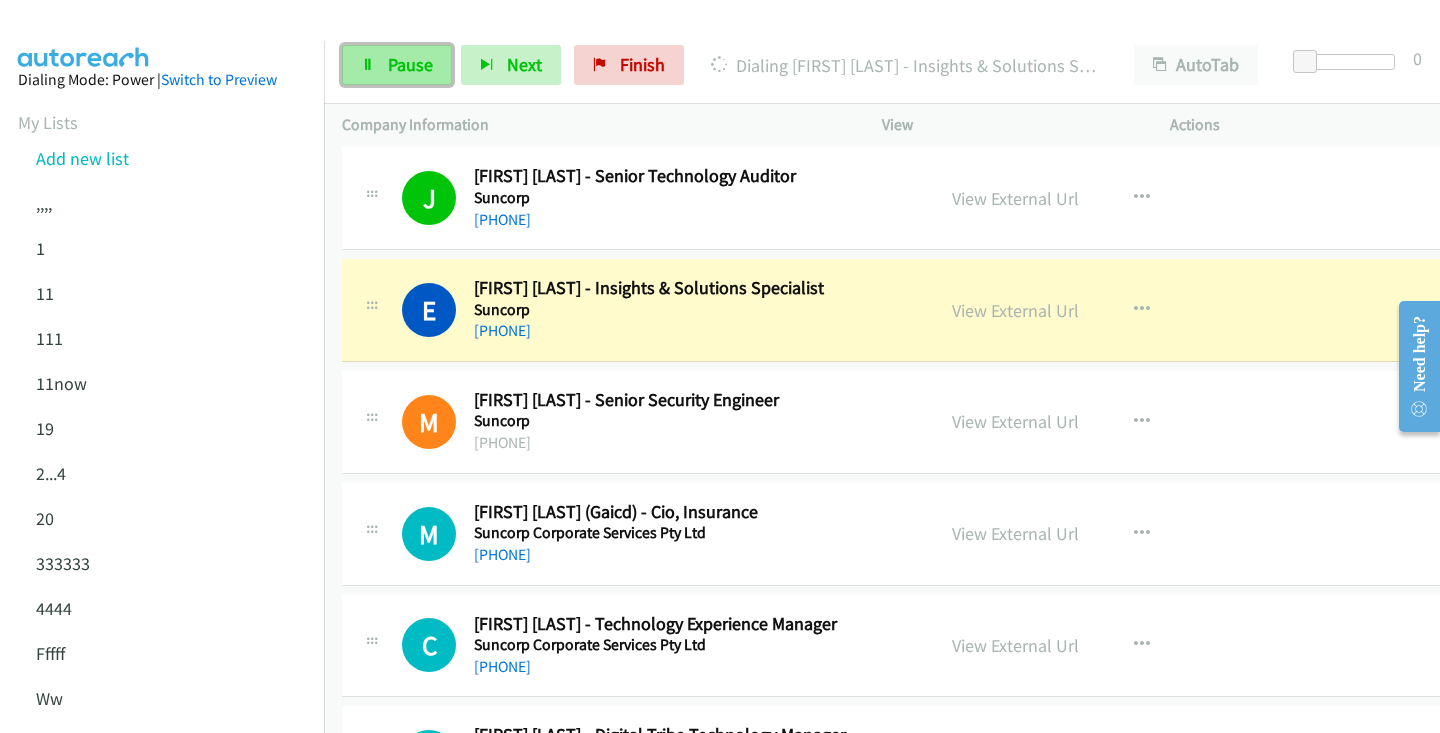 click on "Pause" at bounding box center (410, 64) 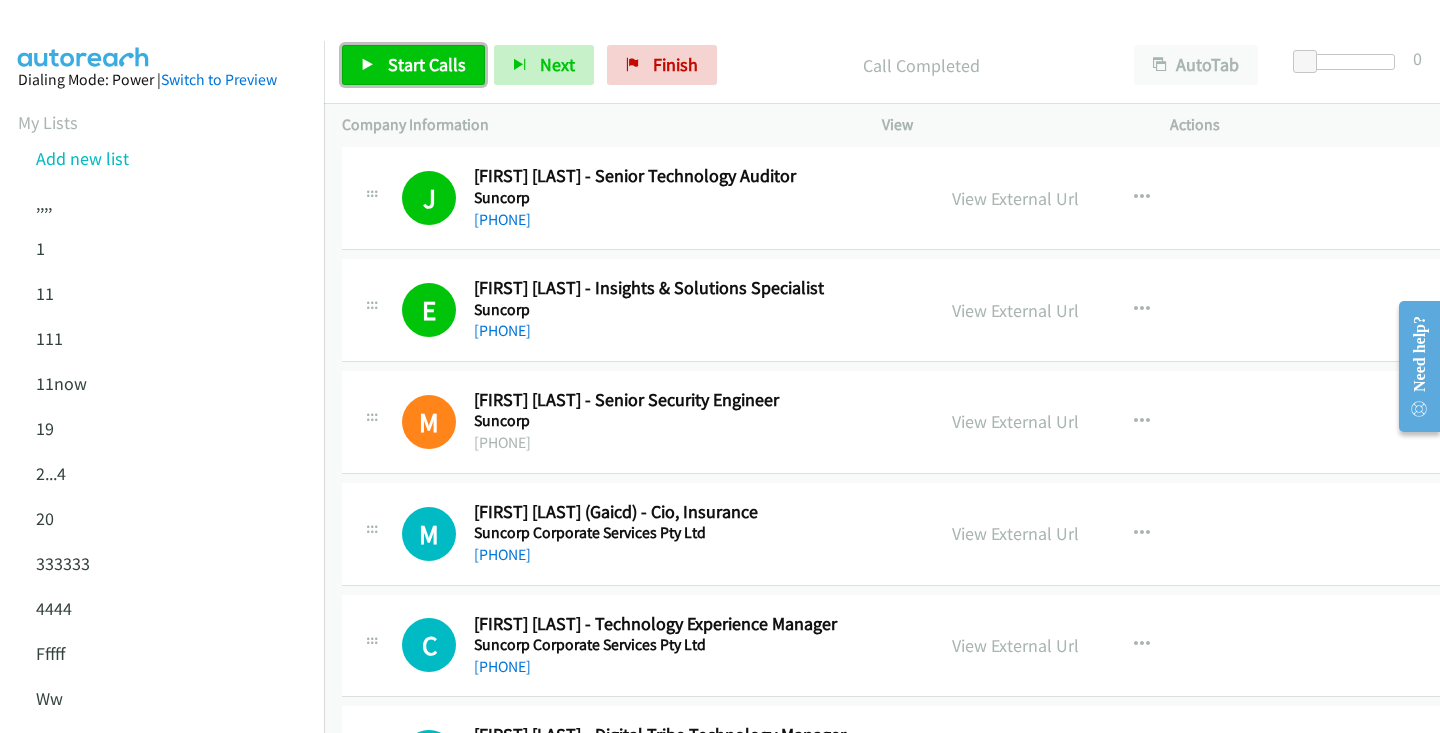 click on "Start Calls" at bounding box center (427, 64) 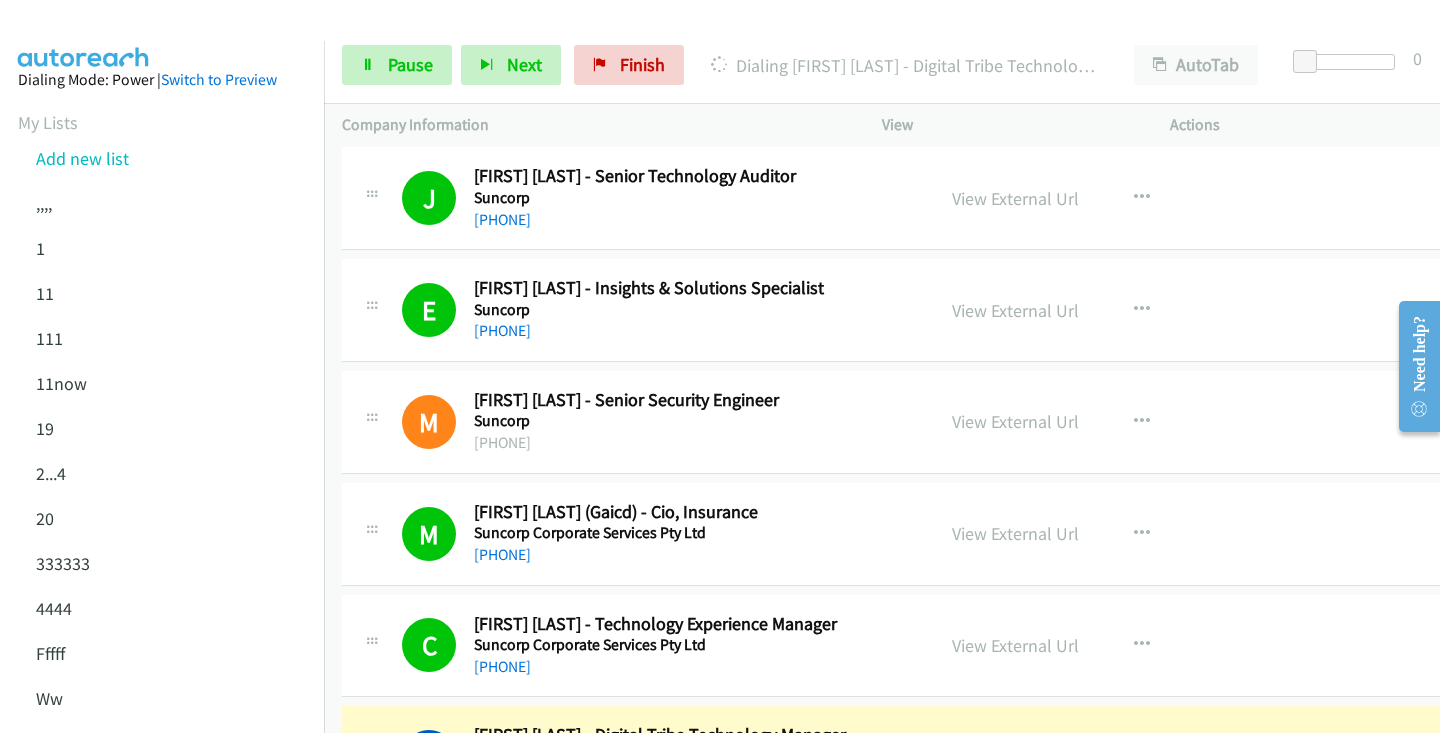 scroll, scrollTop: 400, scrollLeft: 0, axis: vertical 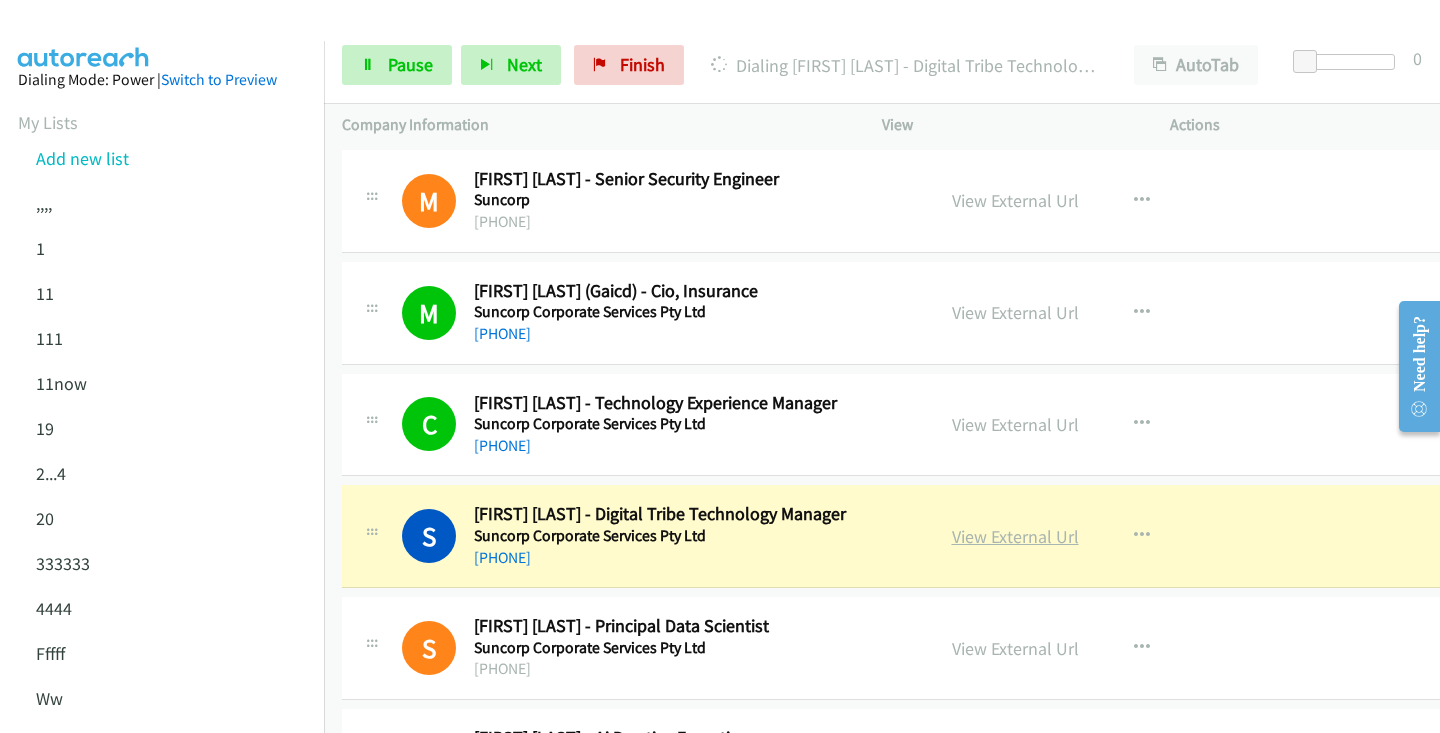 click on "View External Url" at bounding box center (1015, 536) 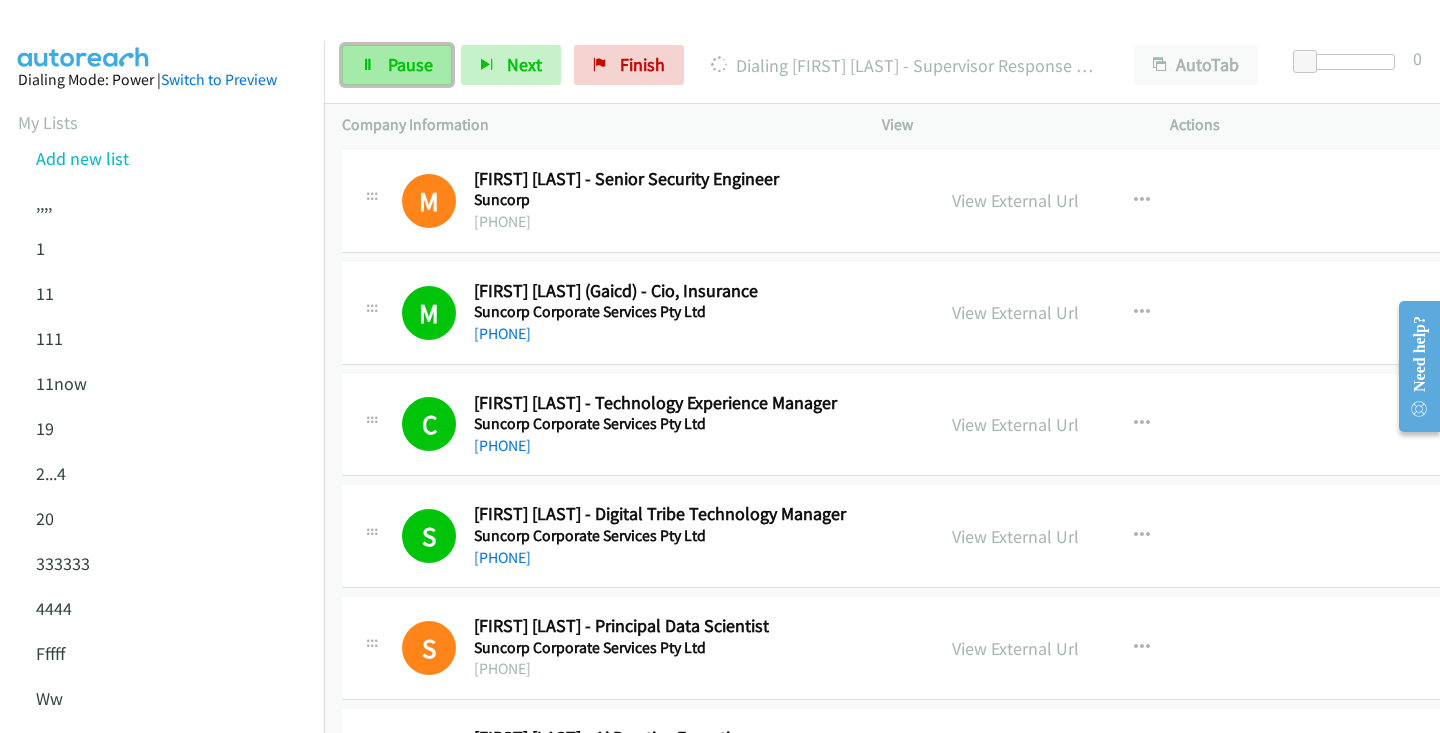 click on "Pause" at bounding box center [410, 64] 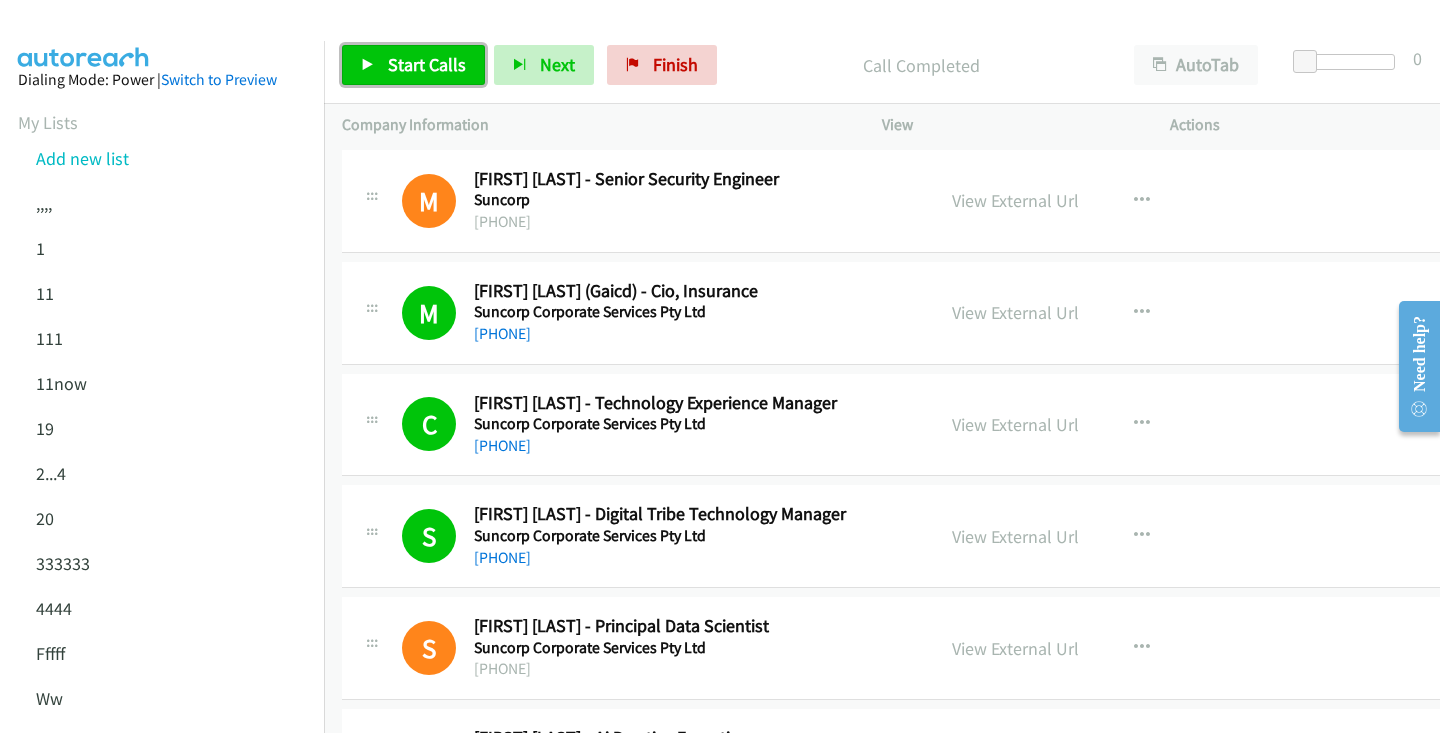 click on "Start Calls" at bounding box center [427, 64] 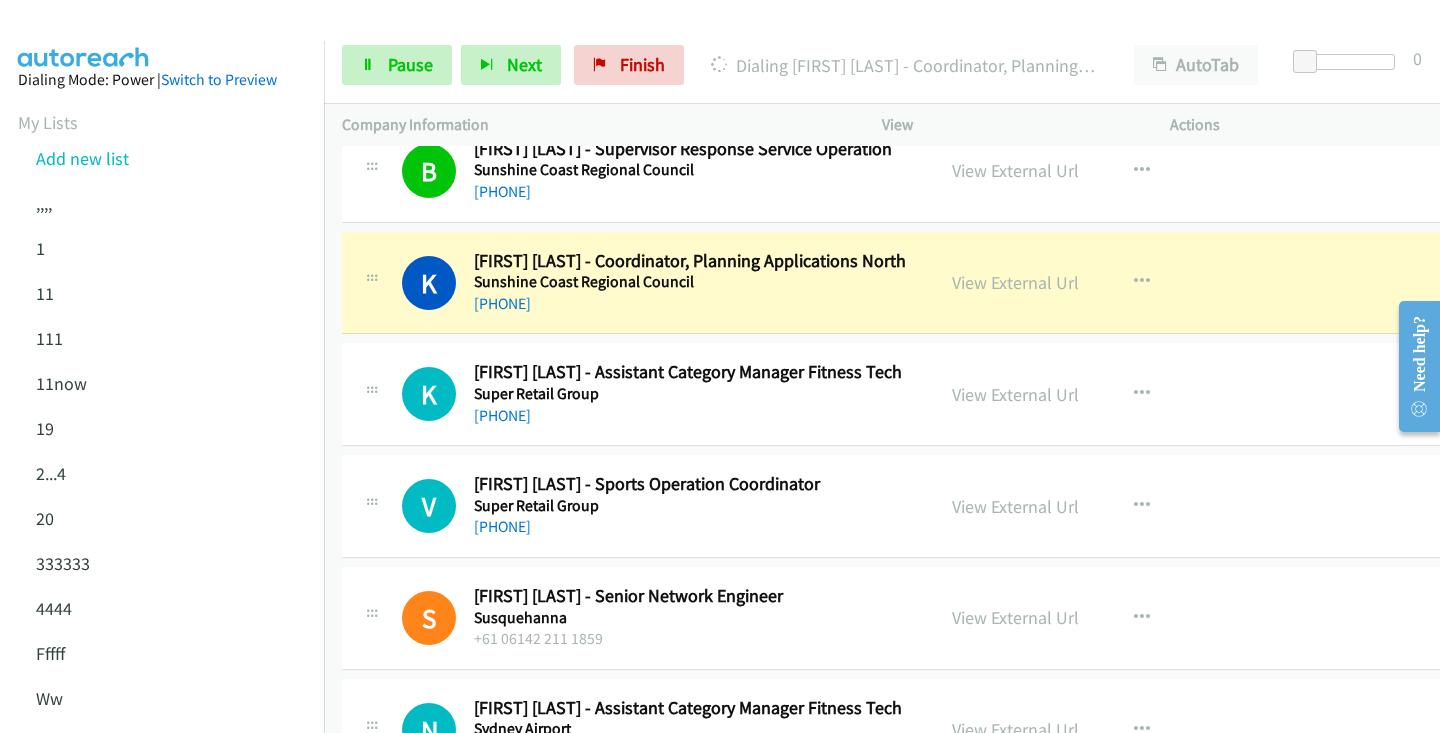 scroll, scrollTop: 1207, scrollLeft: 0, axis: vertical 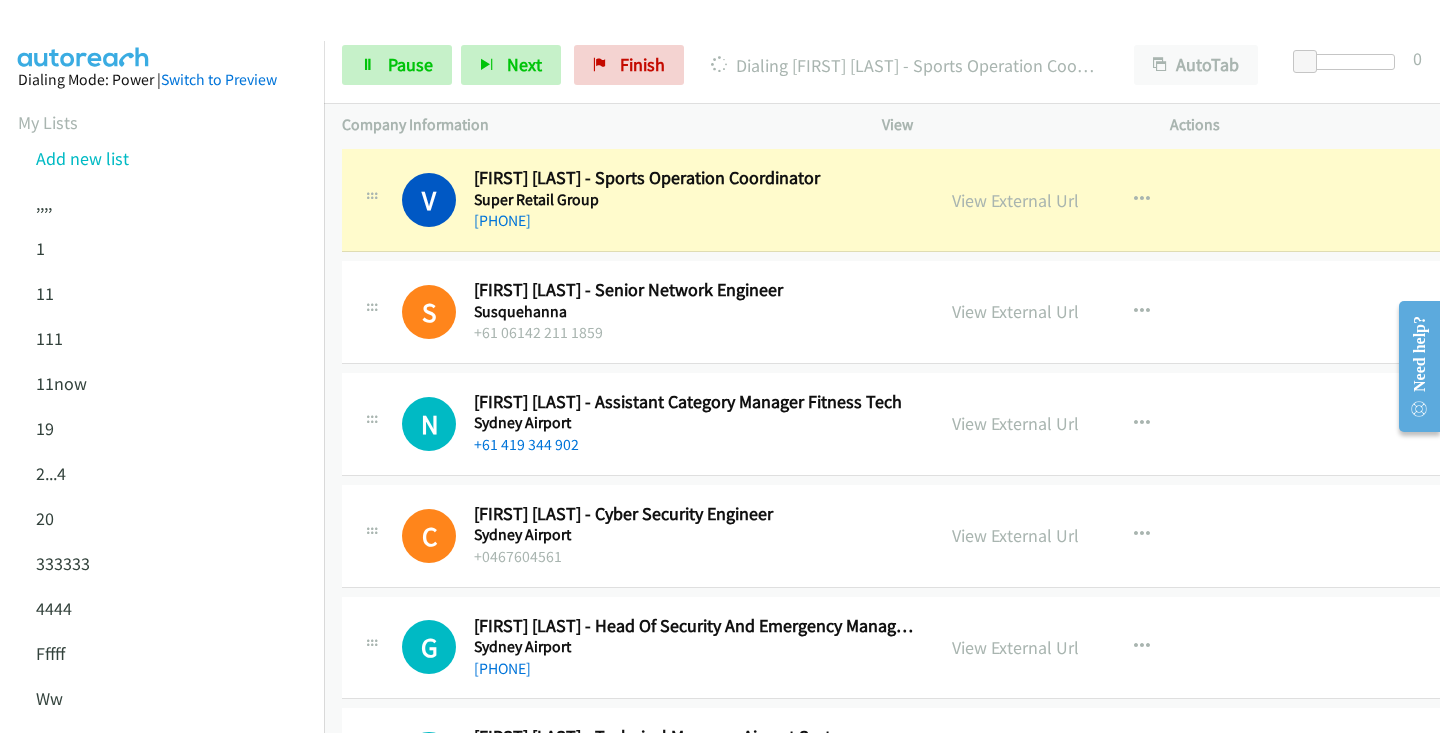 click on "S
Callback Scheduled
Salman Basiri - Senior Network Engineer
Susquehanna
Indian/Cocos
+61 06142 211 1859
View External Url
View External Url
Schedule/Manage Callback
Start Calls Here
Remove from list
Add to do not call list
Reset Call Status" at bounding box center [897, 313] 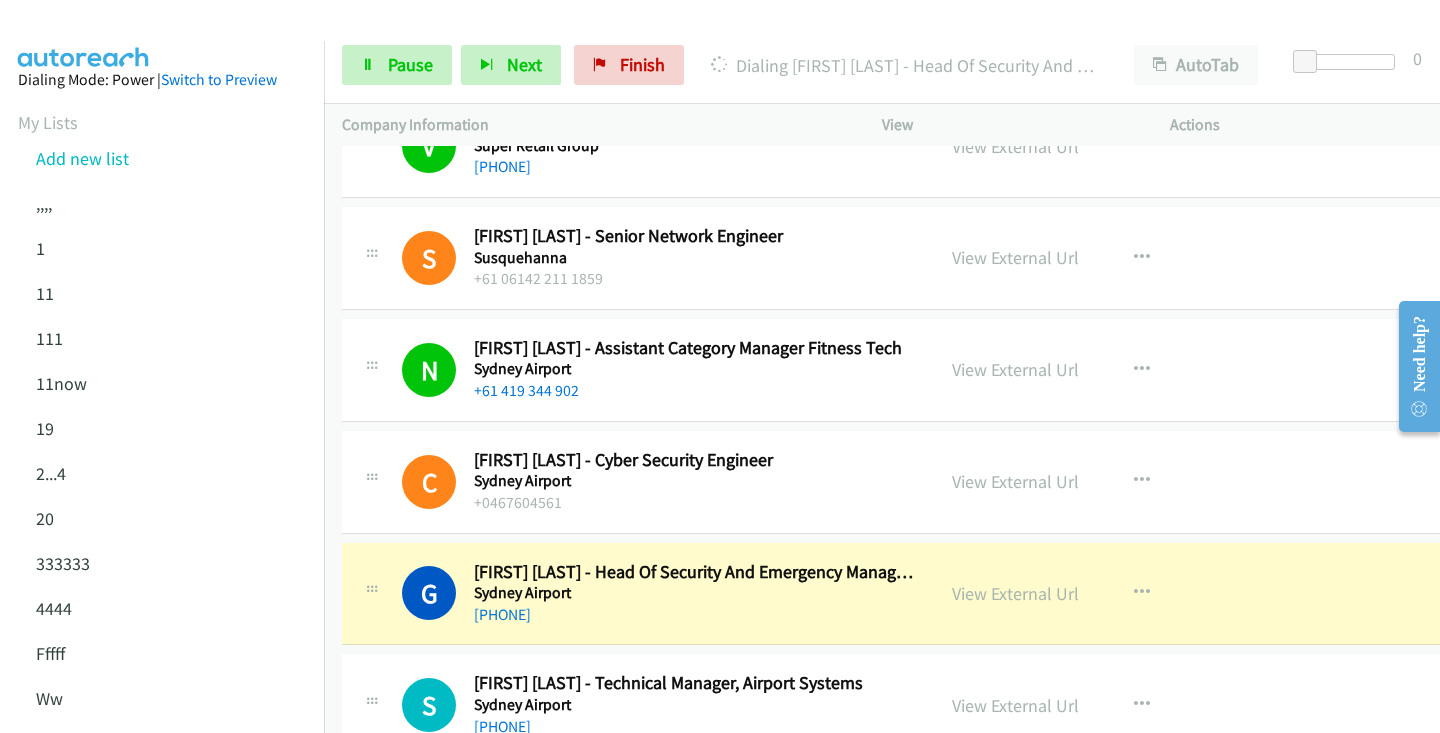 scroll, scrollTop: 1474, scrollLeft: 0, axis: vertical 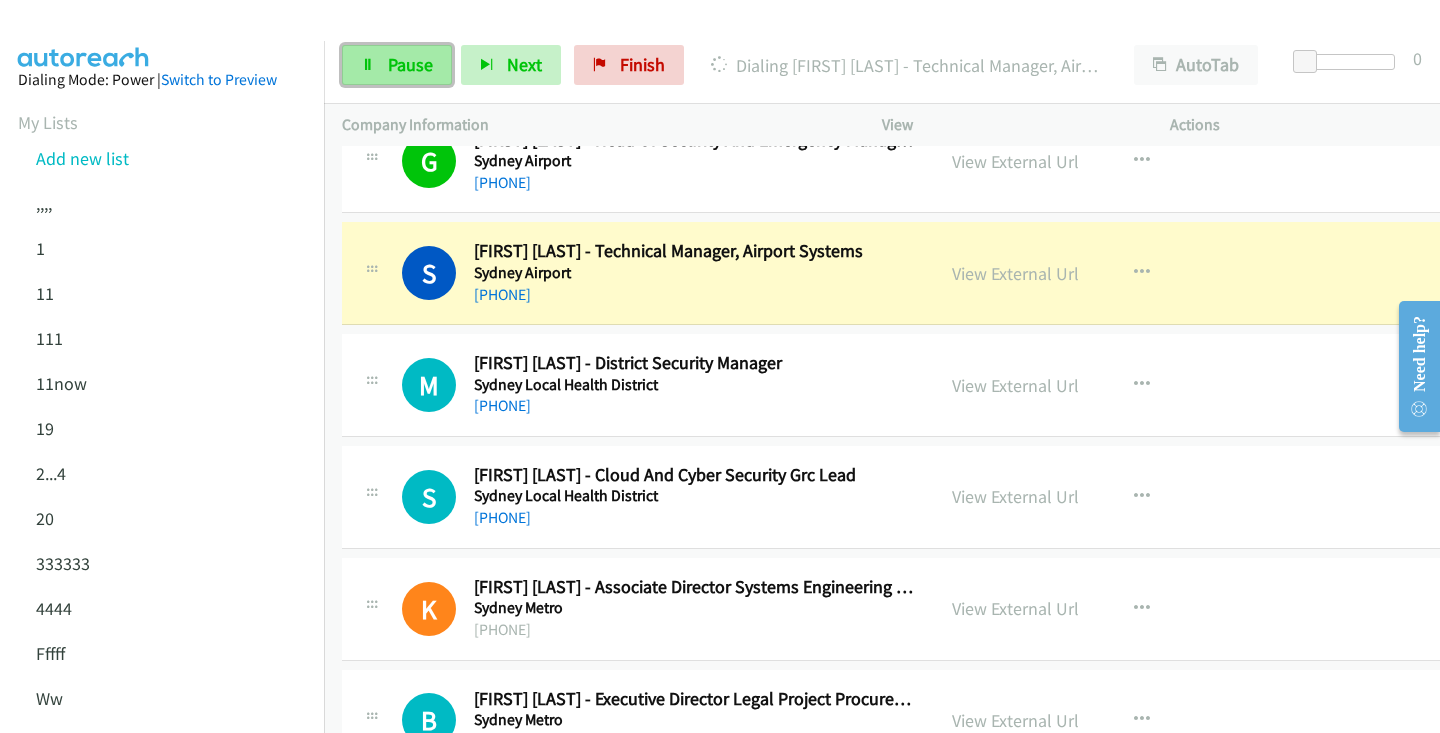 click on "Pause" at bounding box center [397, 65] 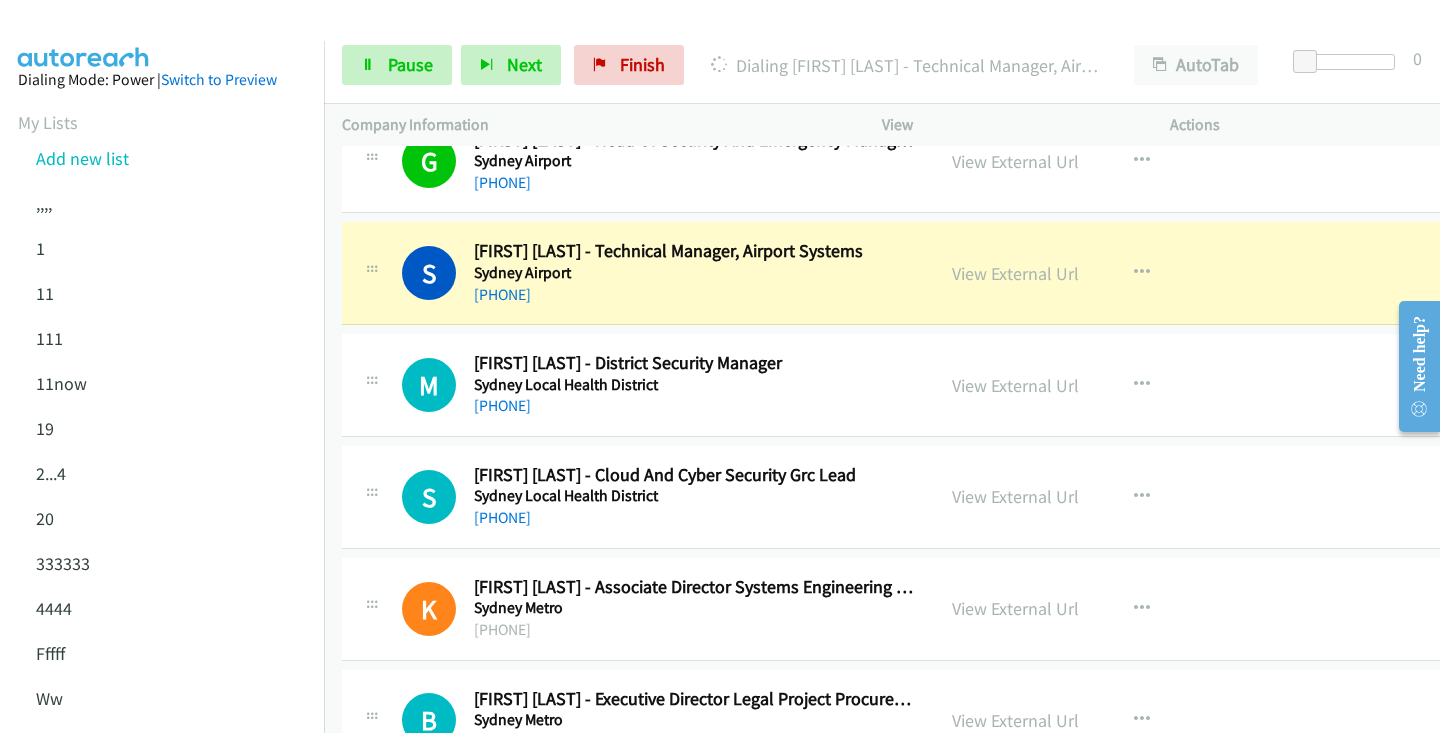 click at bounding box center (711, 38) 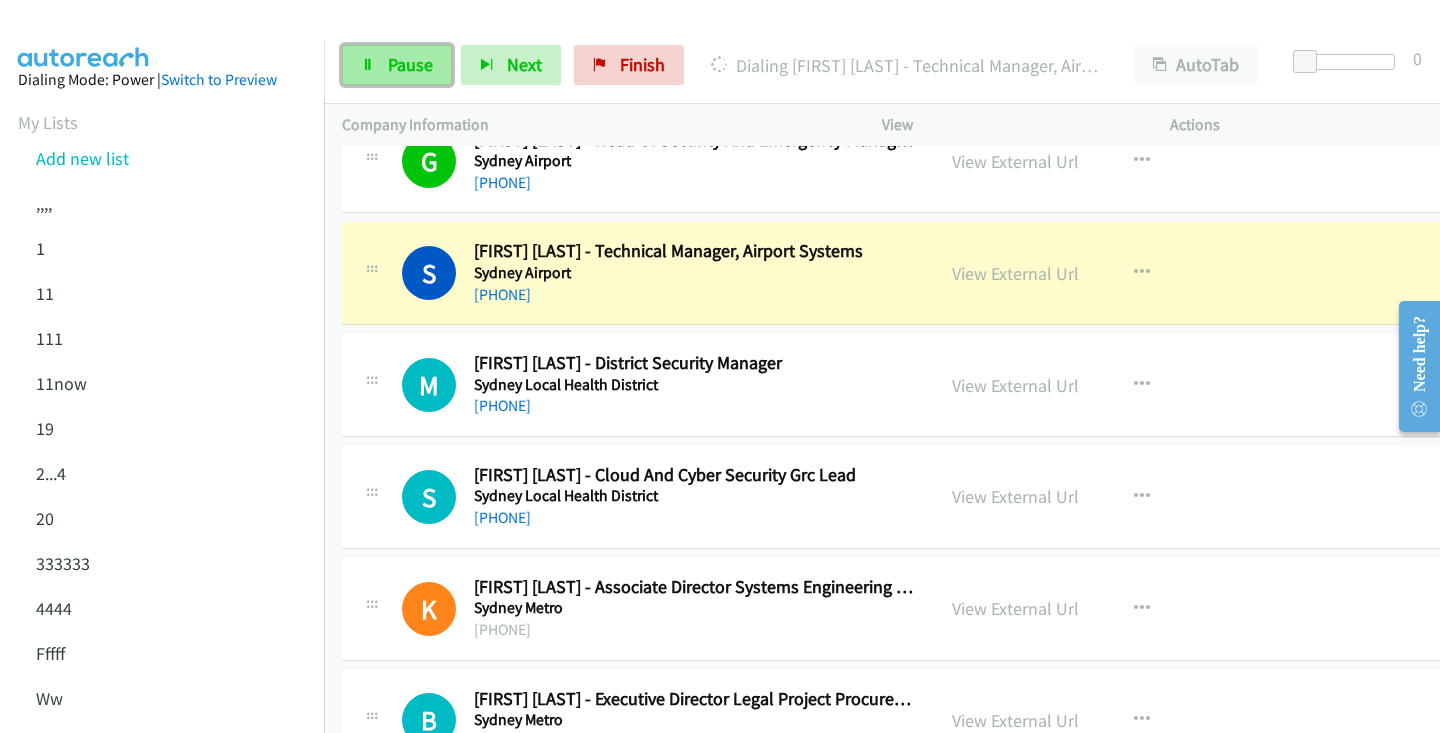 click on "Pause" at bounding box center (410, 64) 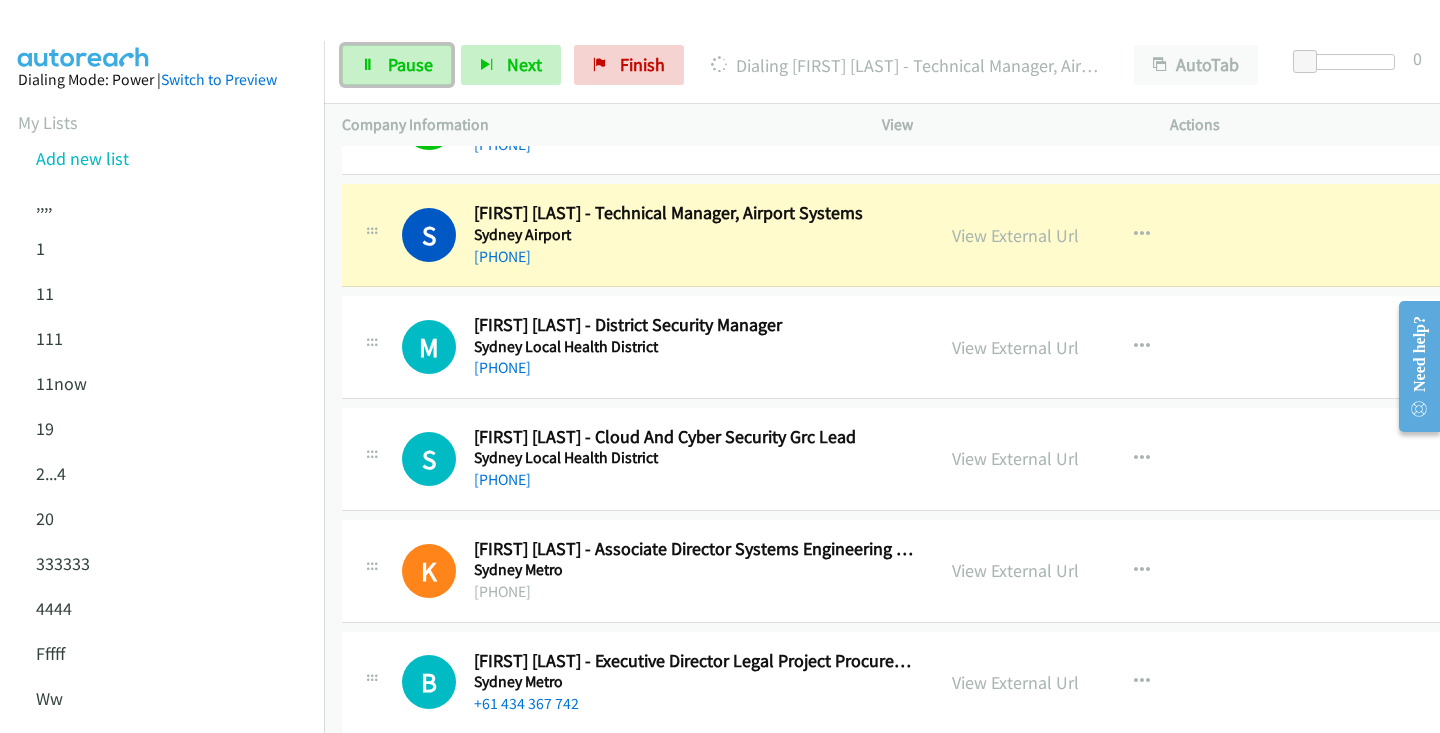 scroll, scrollTop: 1959, scrollLeft: 0, axis: vertical 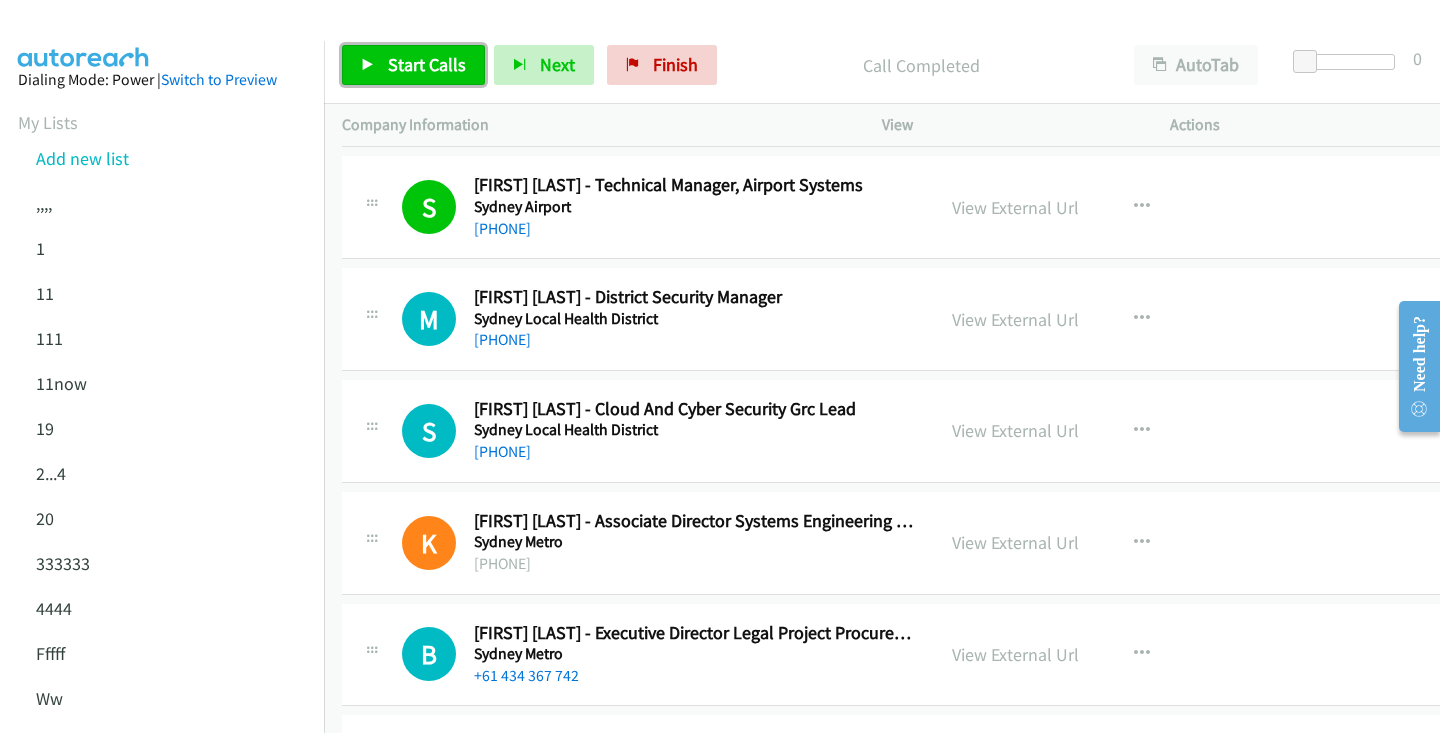 click on "Start Calls" at bounding box center (427, 64) 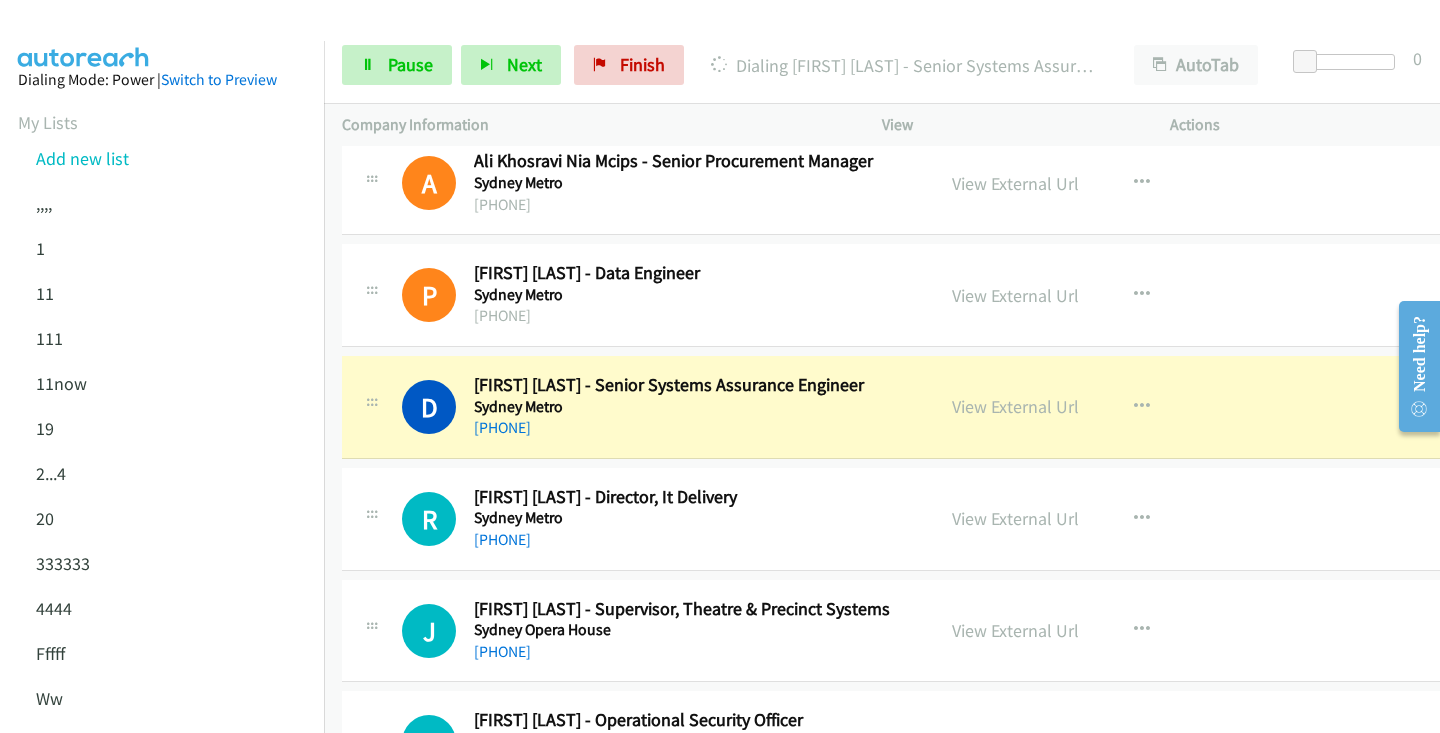 scroll, scrollTop: 2542, scrollLeft: 1, axis: both 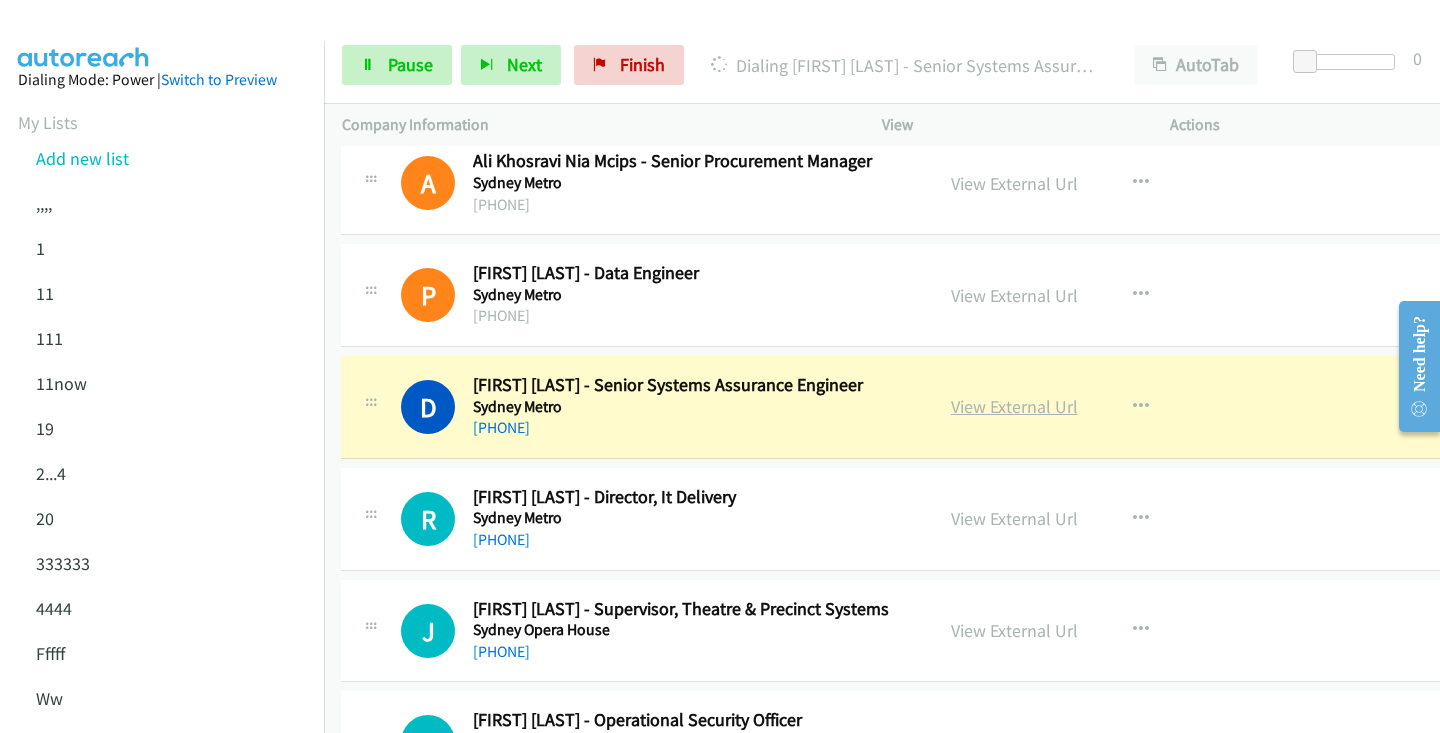 click on "View External Url" at bounding box center (1014, 406) 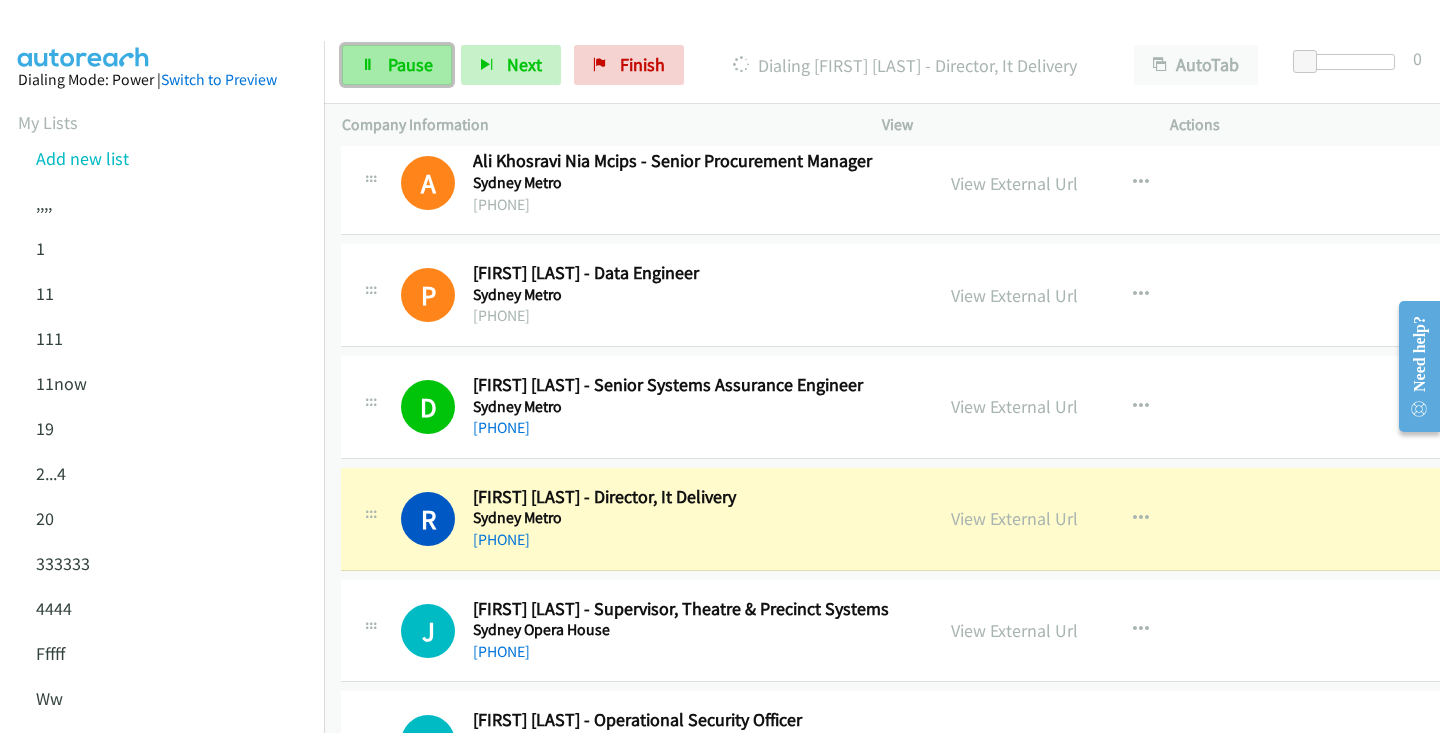 click on "Pause" at bounding box center (410, 64) 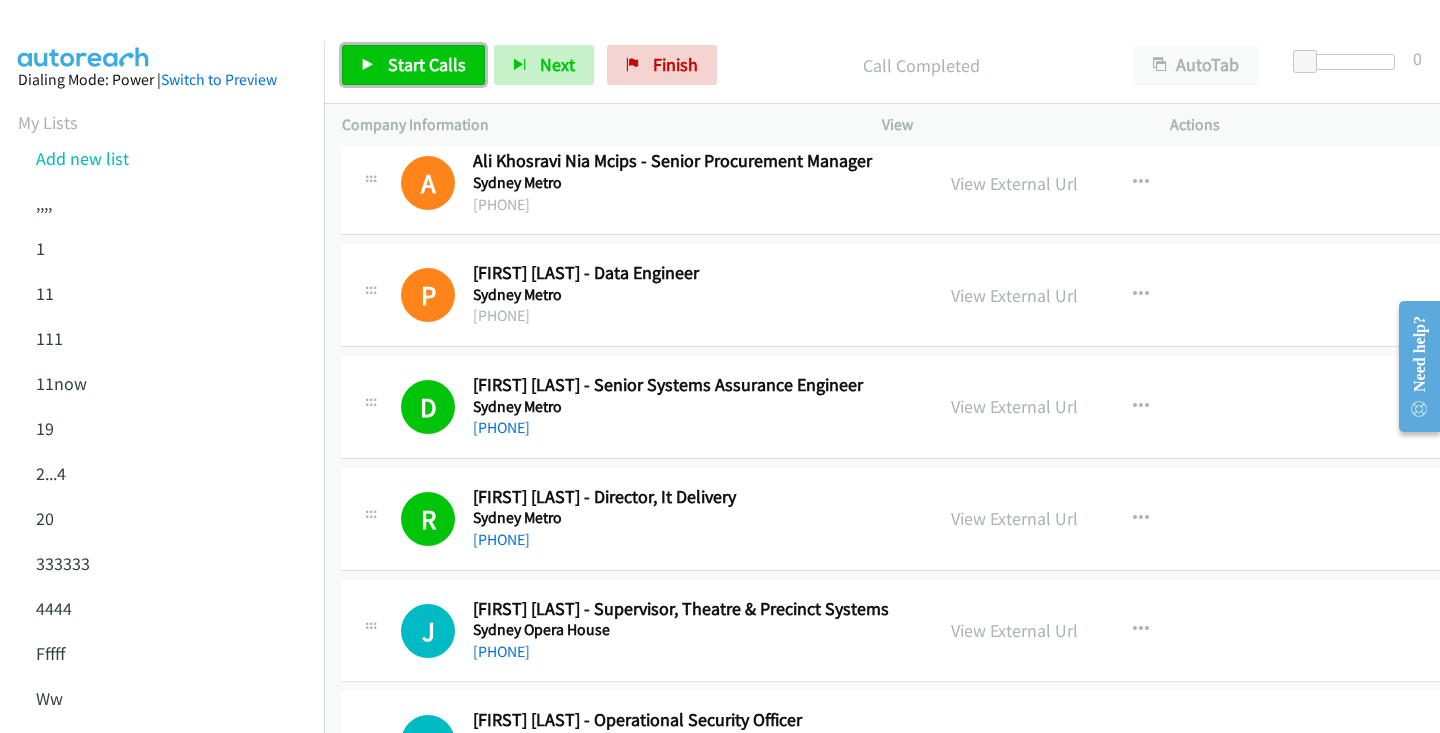 click on "Start Calls" at bounding box center [427, 64] 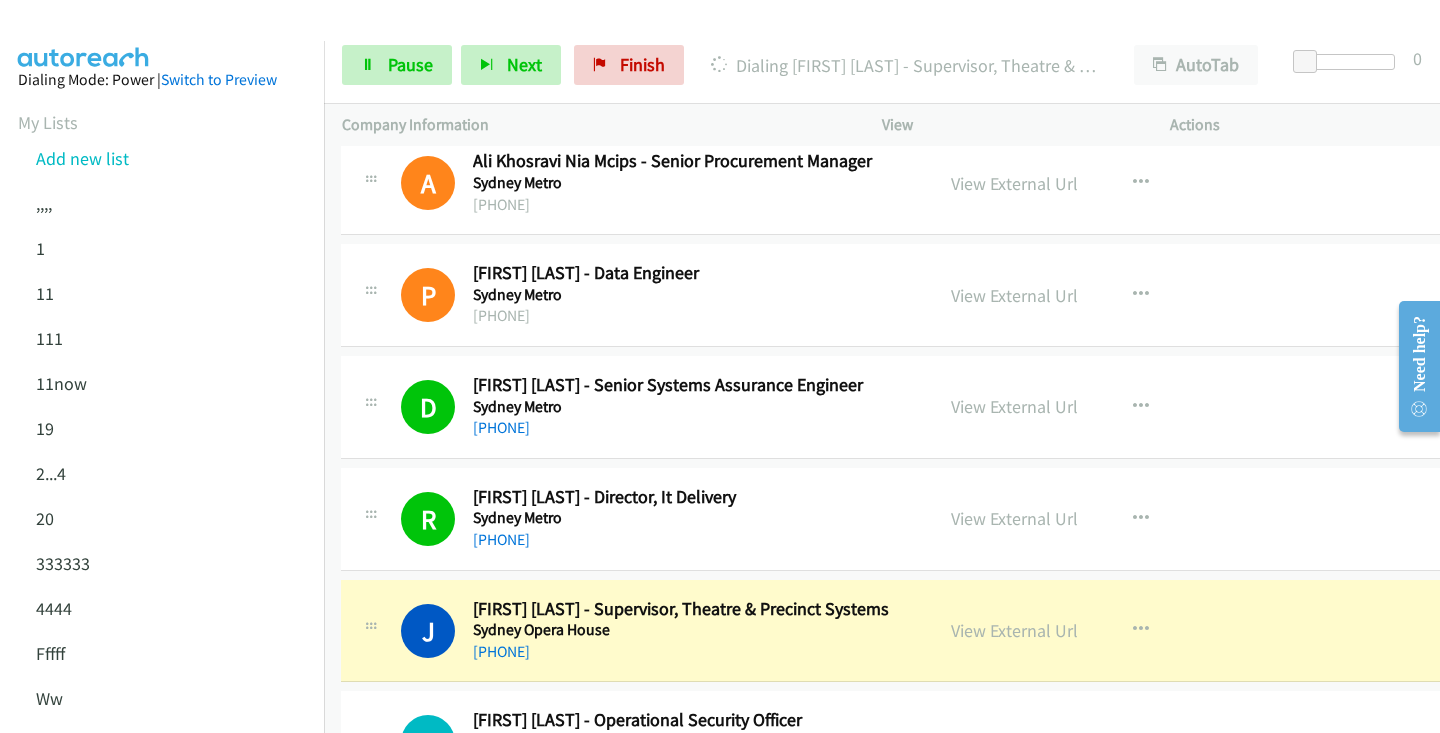 scroll, scrollTop: 2915, scrollLeft: 1, axis: both 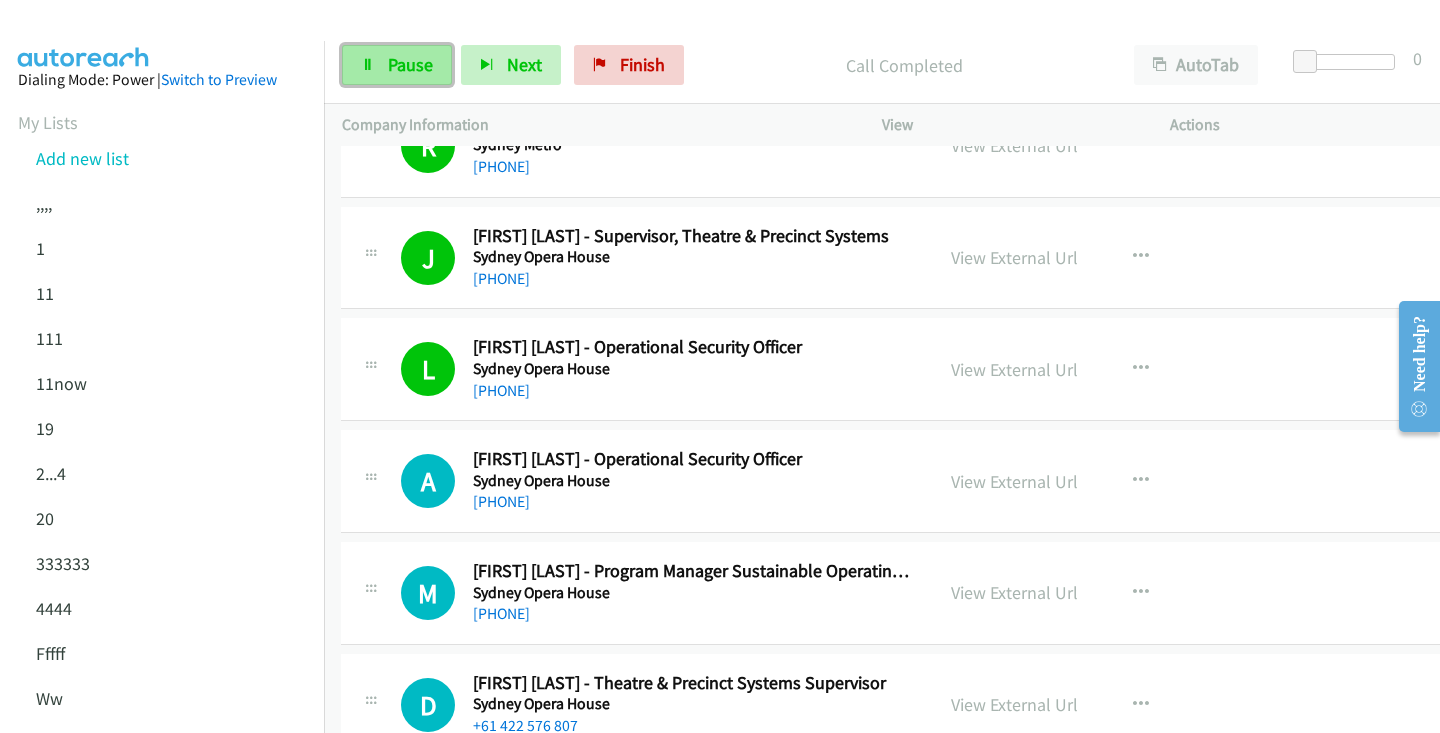 click on "Pause" at bounding box center (410, 64) 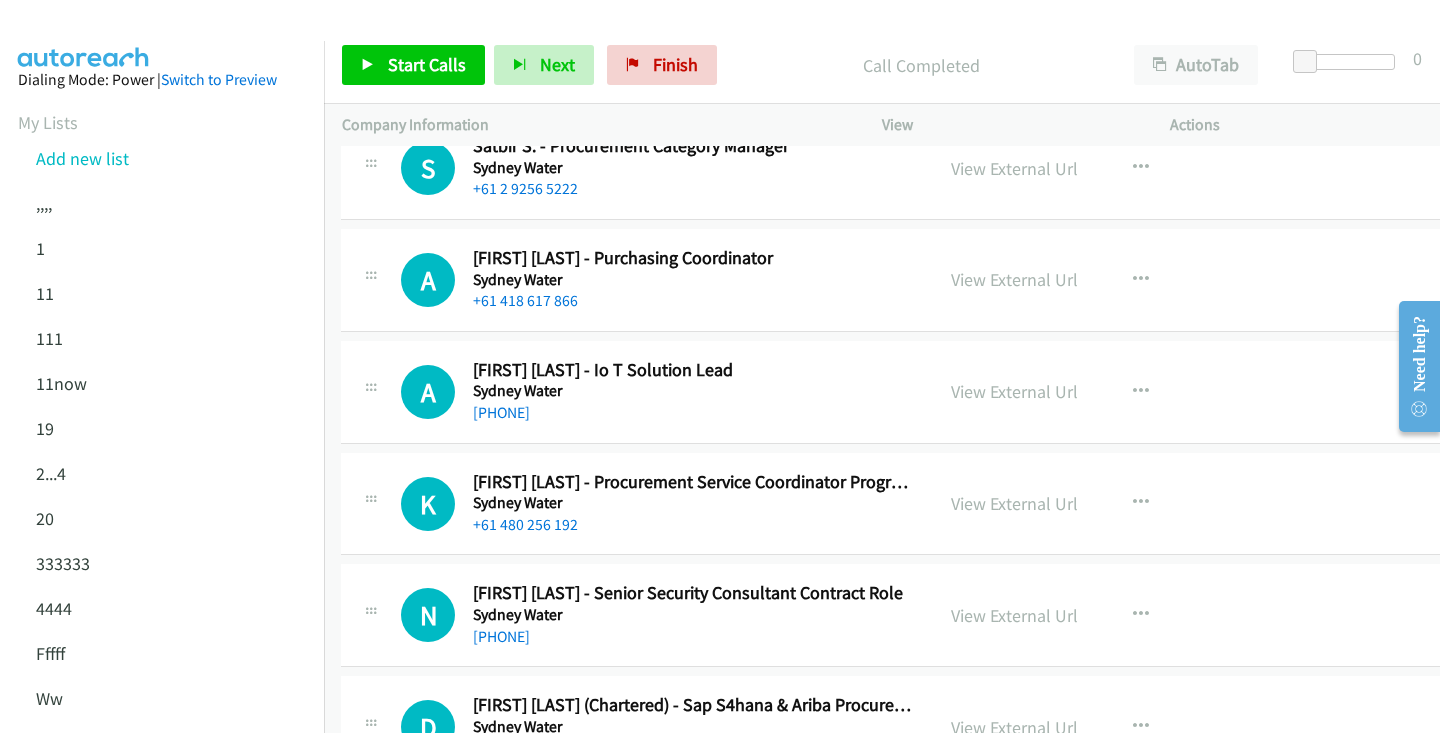 scroll, scrollTop: 4495, scrollLeft: 1, axis: both 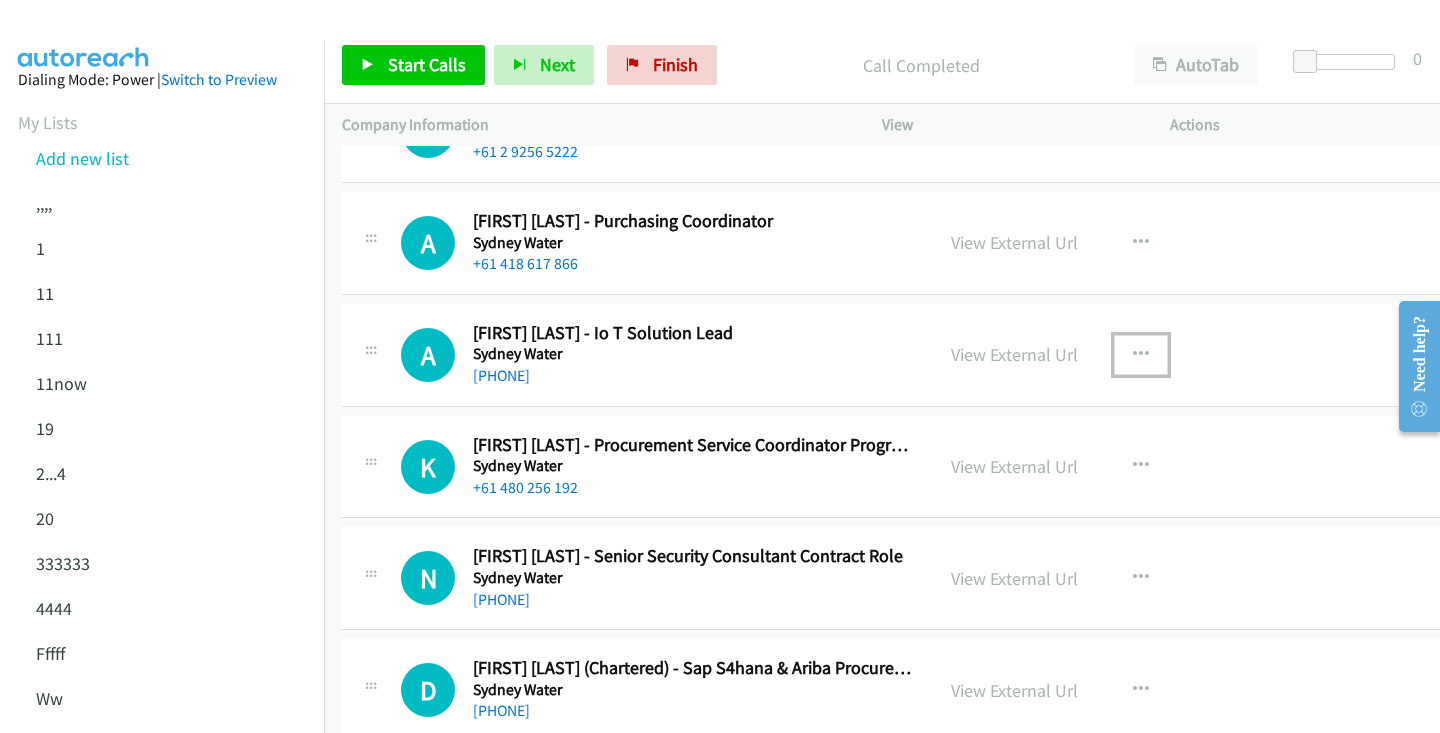 click at bounding box center [1141, 355] 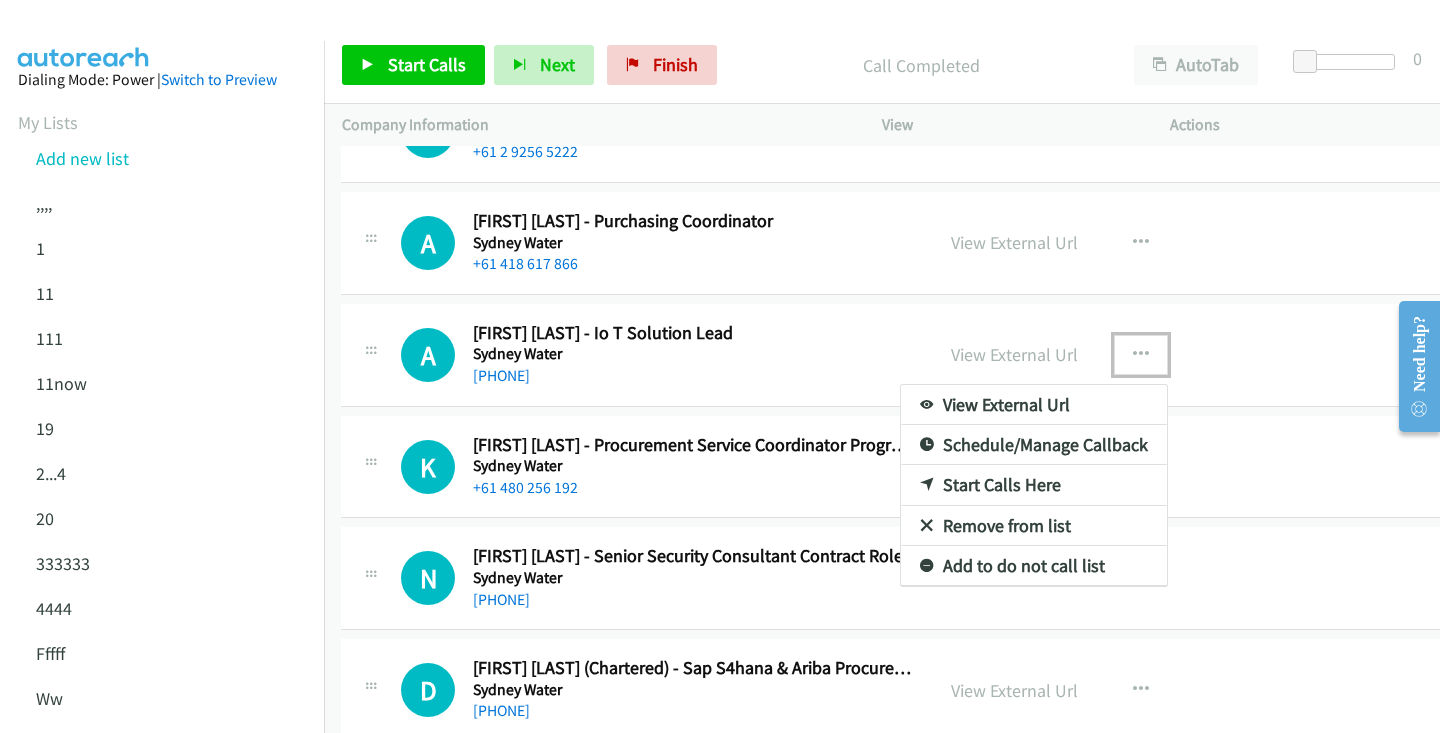 click on "Start Calls Here" at bounding box center [1034, 485] 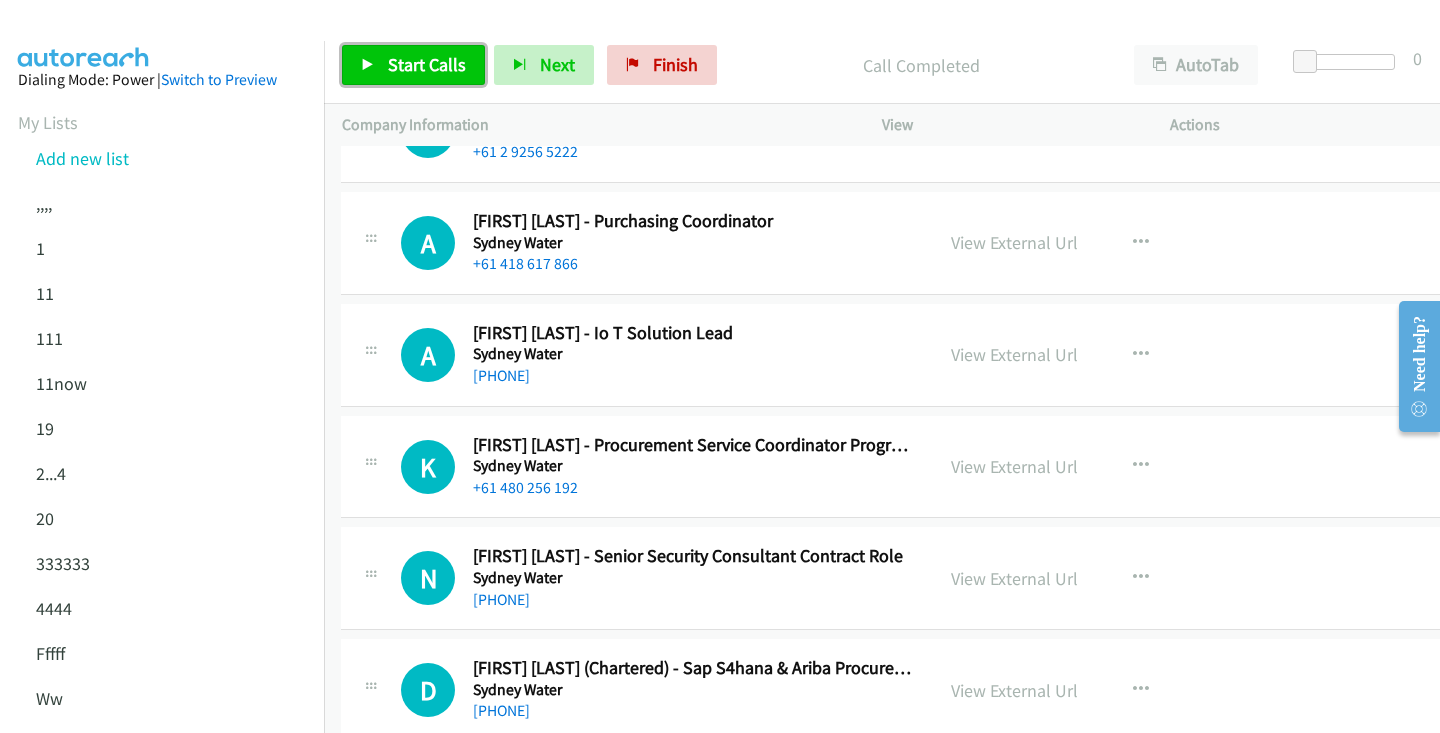 click on "Start Calls" at bounding box center (427, 64) 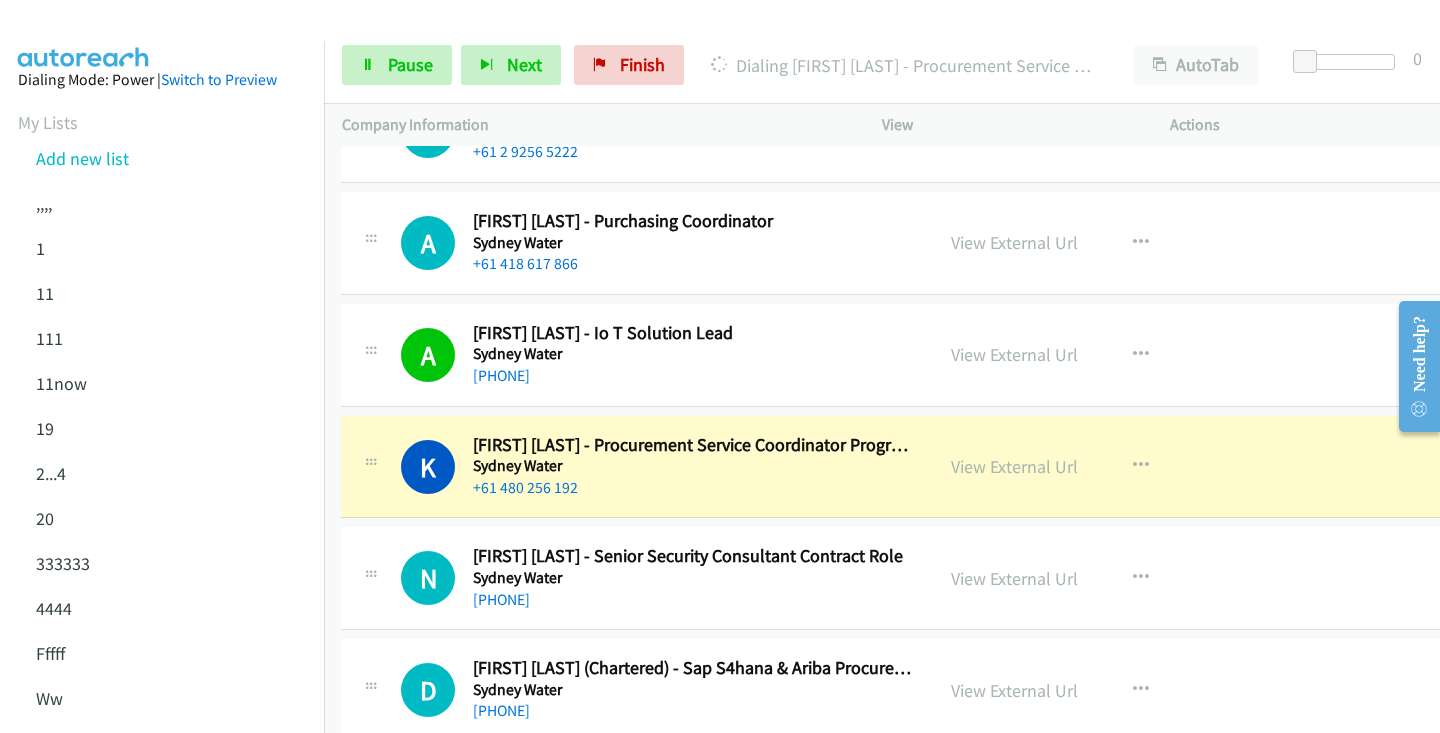 scroll, scrollTop: 4671, scrollLeft: 1, axis: both 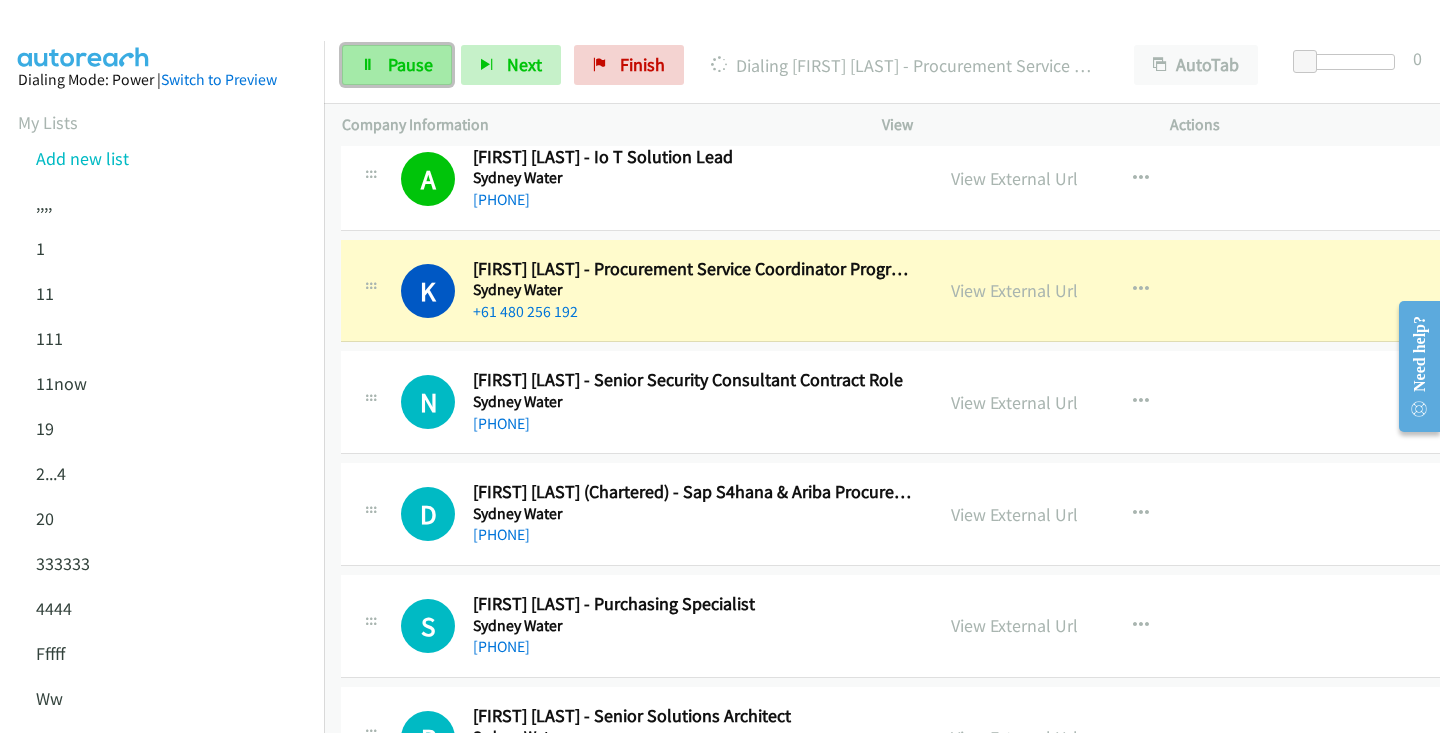 click on "Pause" at bounding box center (410, 64) 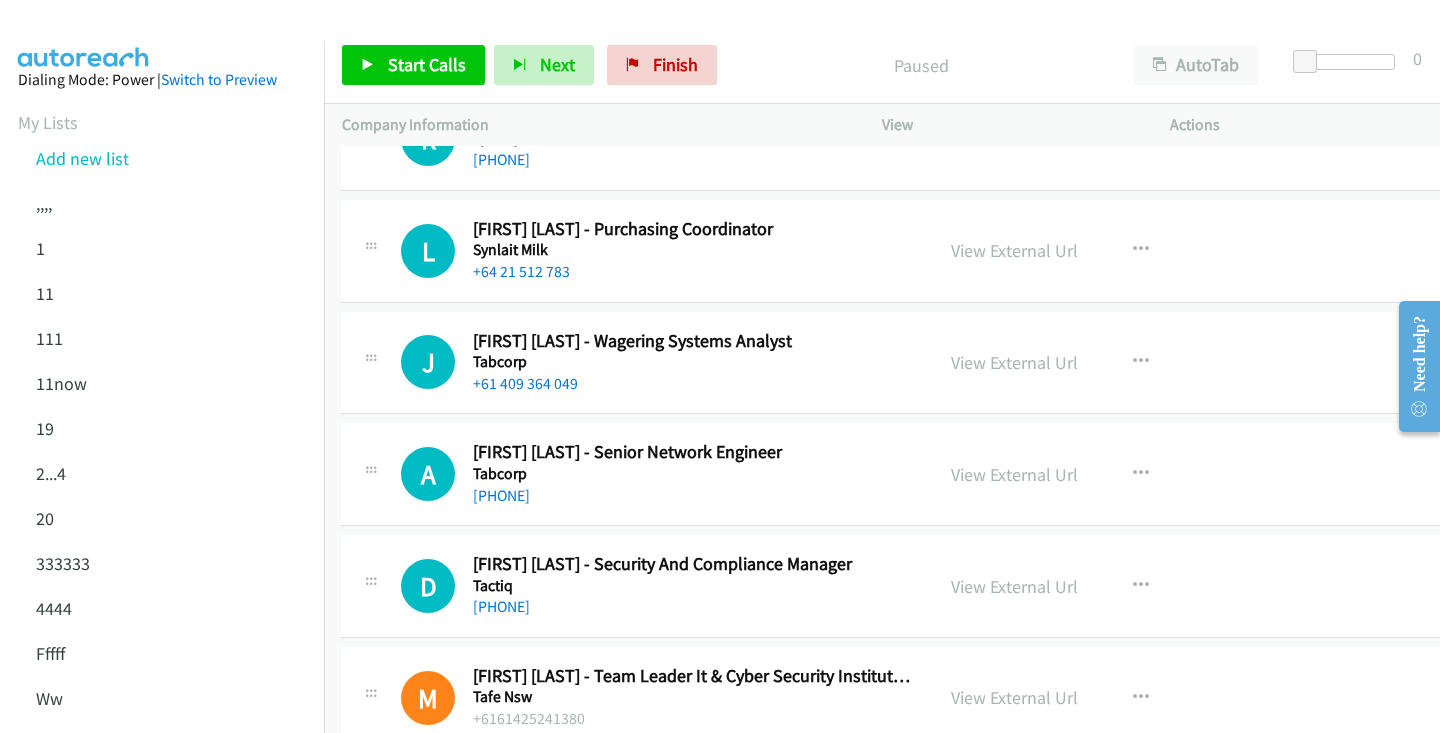 scroll, scrollTop: 5300, scrollLeft: 1, axis: both 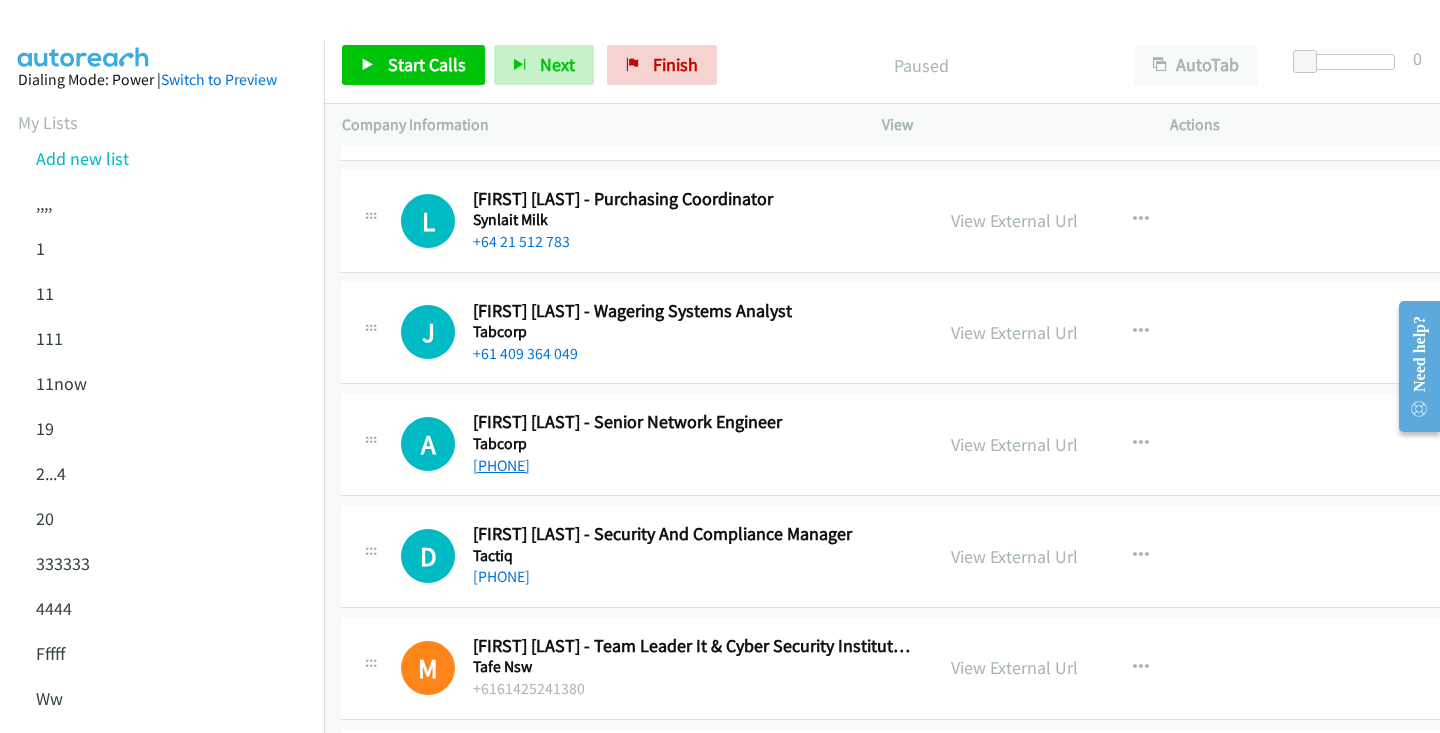 click on "+61 406 243 088" at bounding box center (501, 465) 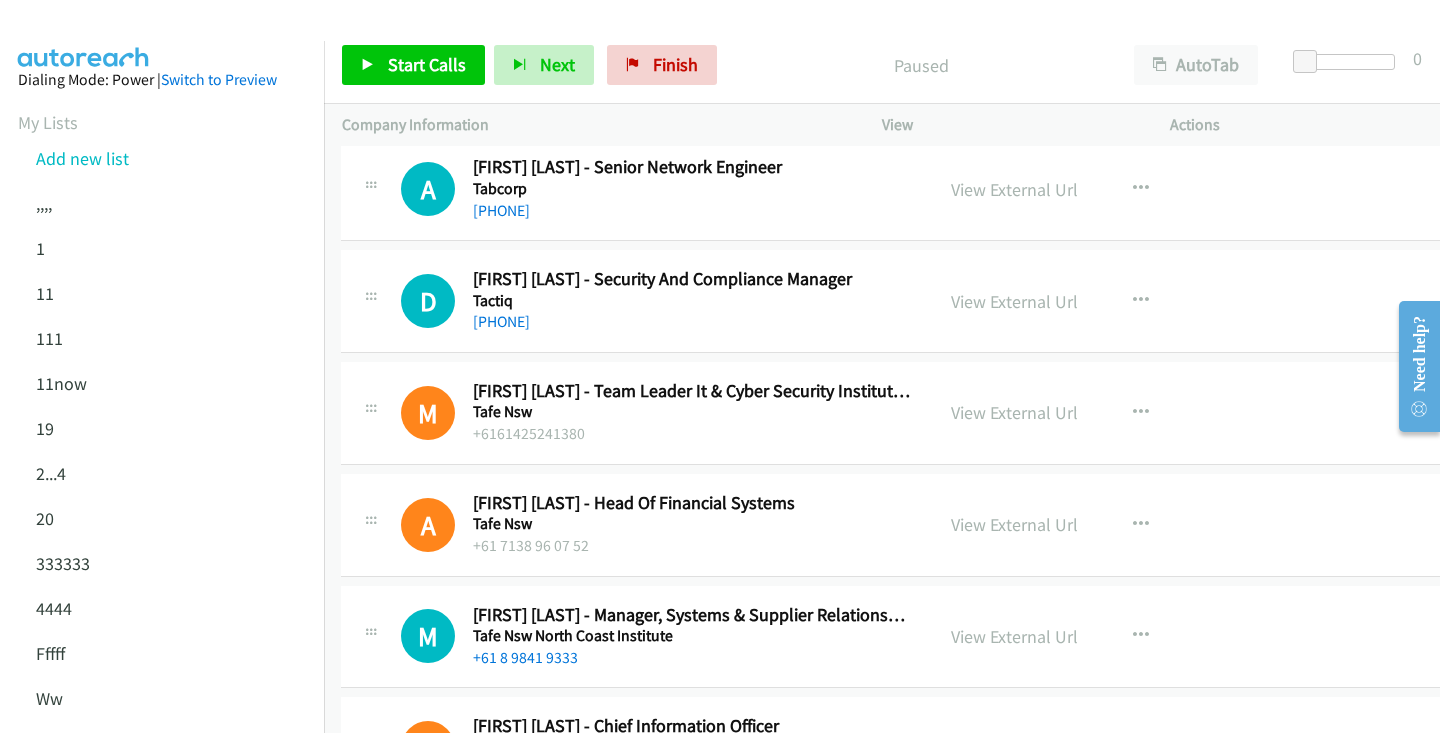 scroll, scrollTop: 5554, scrollLeft: 1, axis: both 